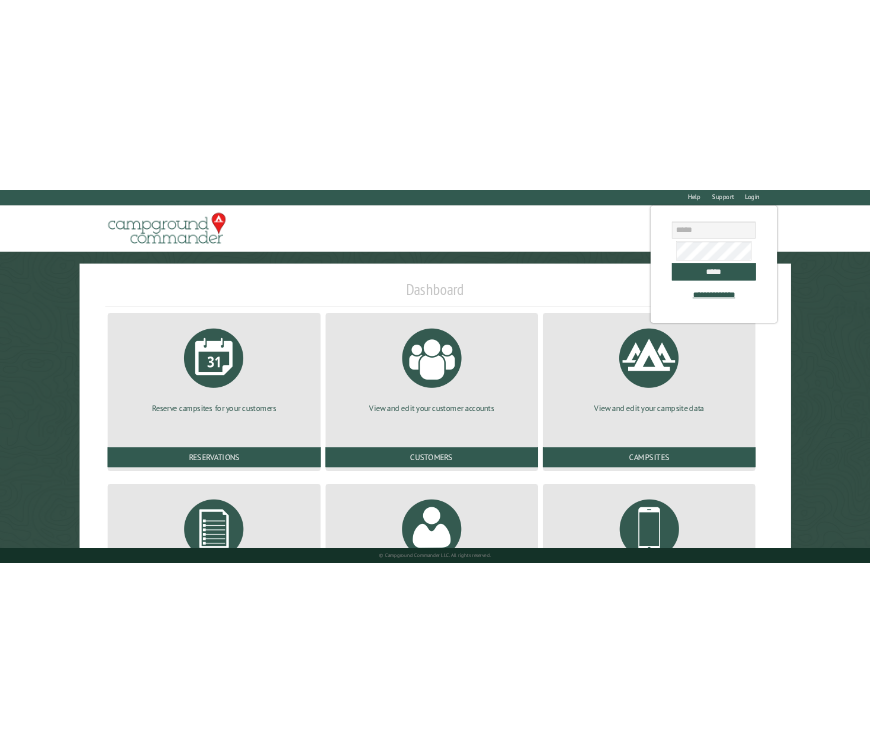 scroll, scrollTop: 0, scrollLeft: 0, axis: both 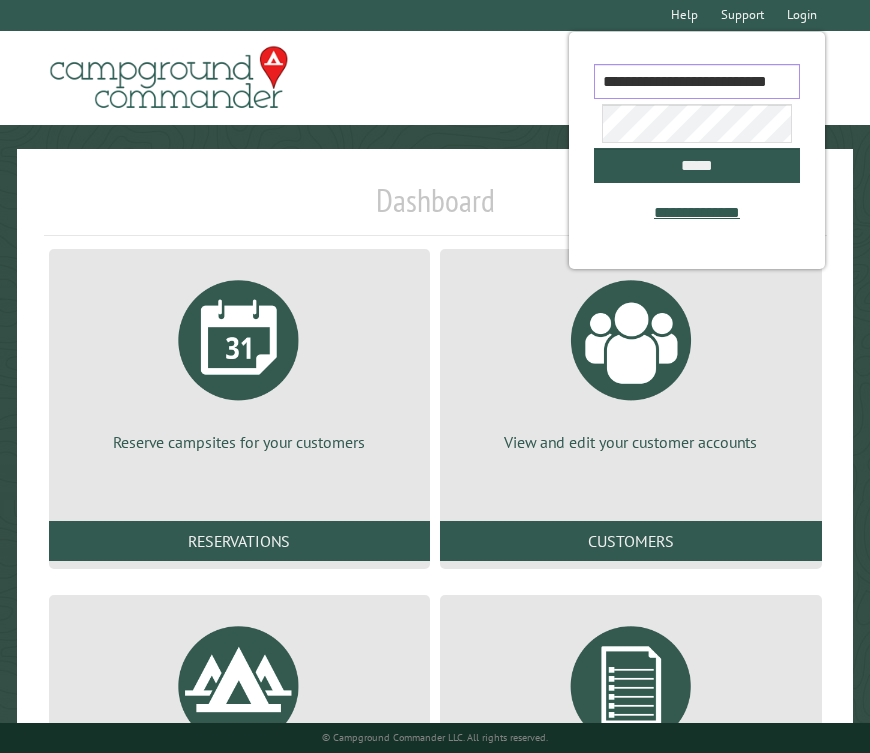 click on "**********" at bounding box center (697, 81) 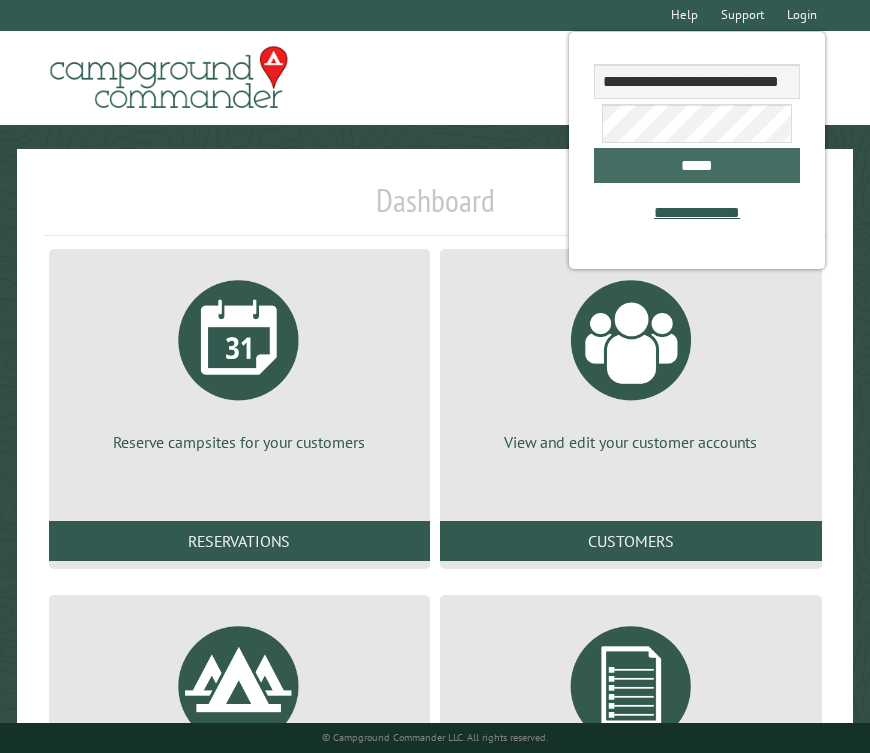 click on "*****" at bounding box center (697, 165) 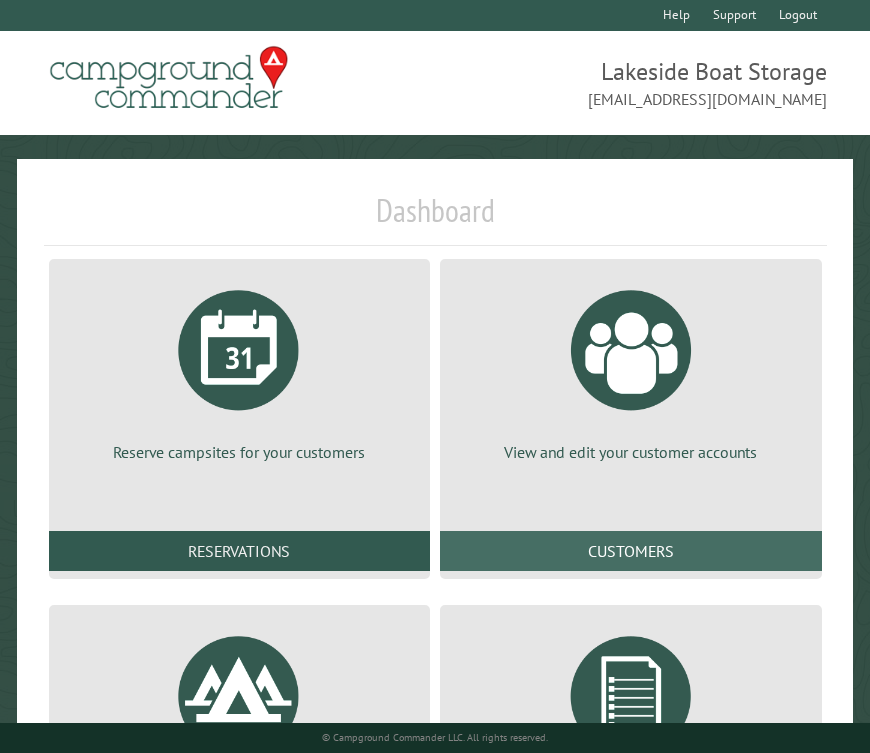 click on "Customers" at bounding box center [631, 551] 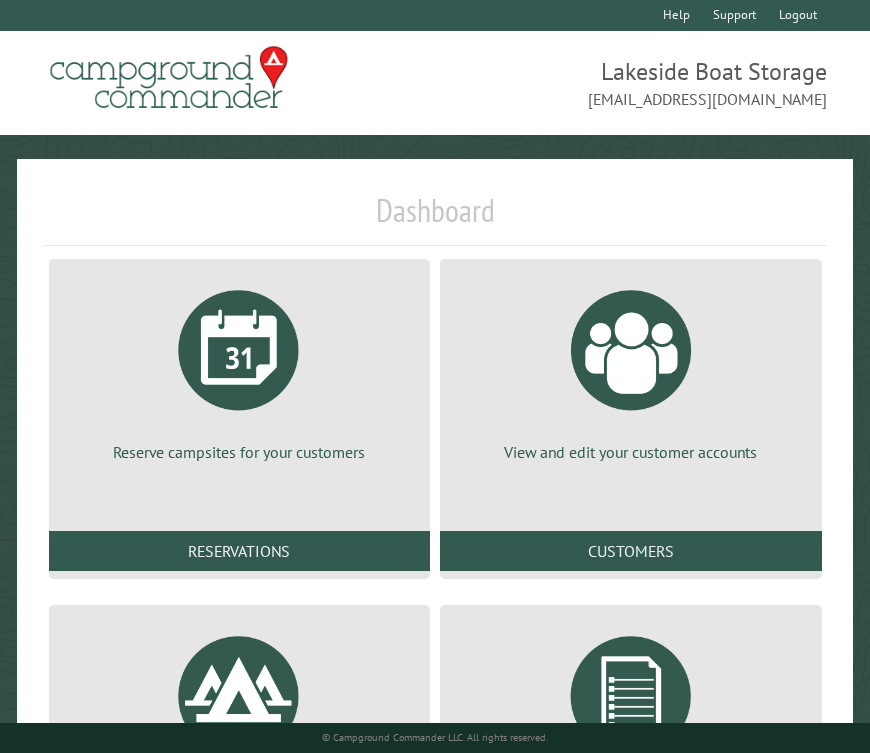 drag, startPoint x: 615, startPoint y: 540, endPoint x: 615, endPoint y: 526, distance: 14 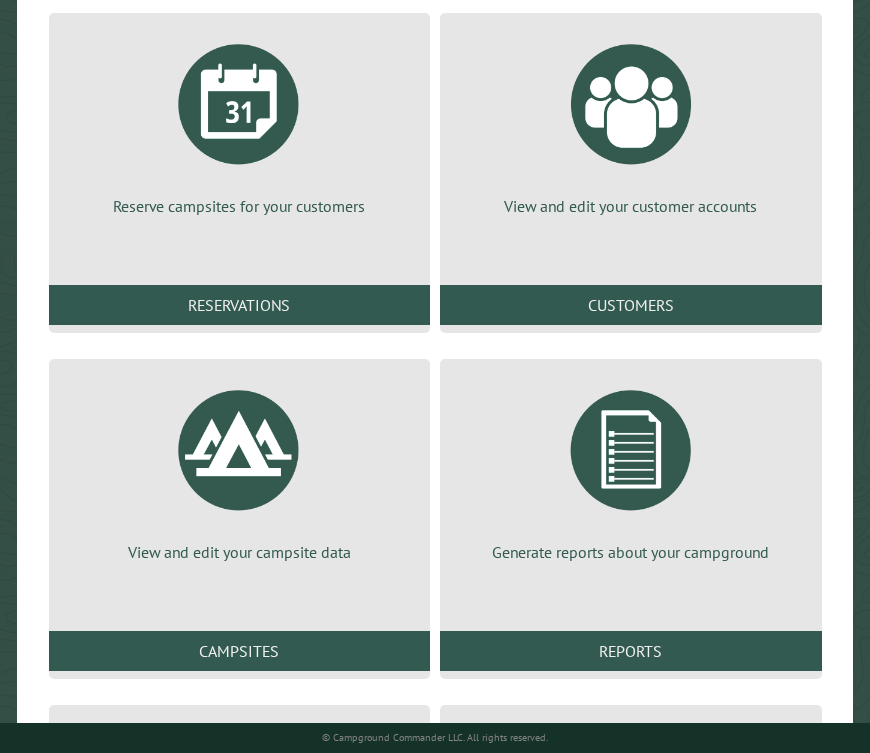 scroll, scrollTop: 333, scrollLeft: 0, axis: vertical 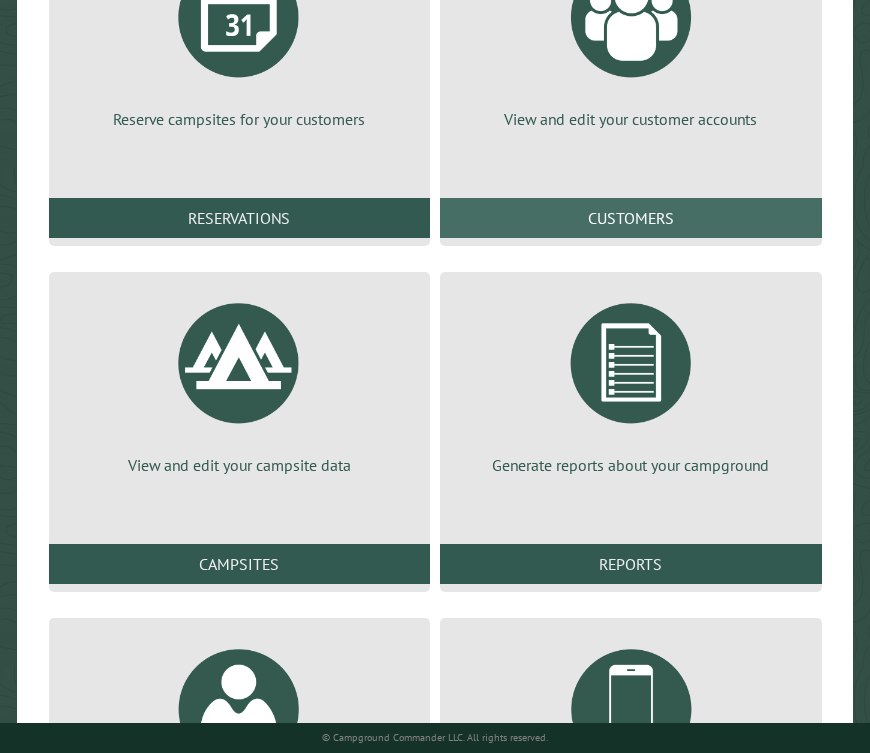 click on "Customers" at bounding box center (631, 218) 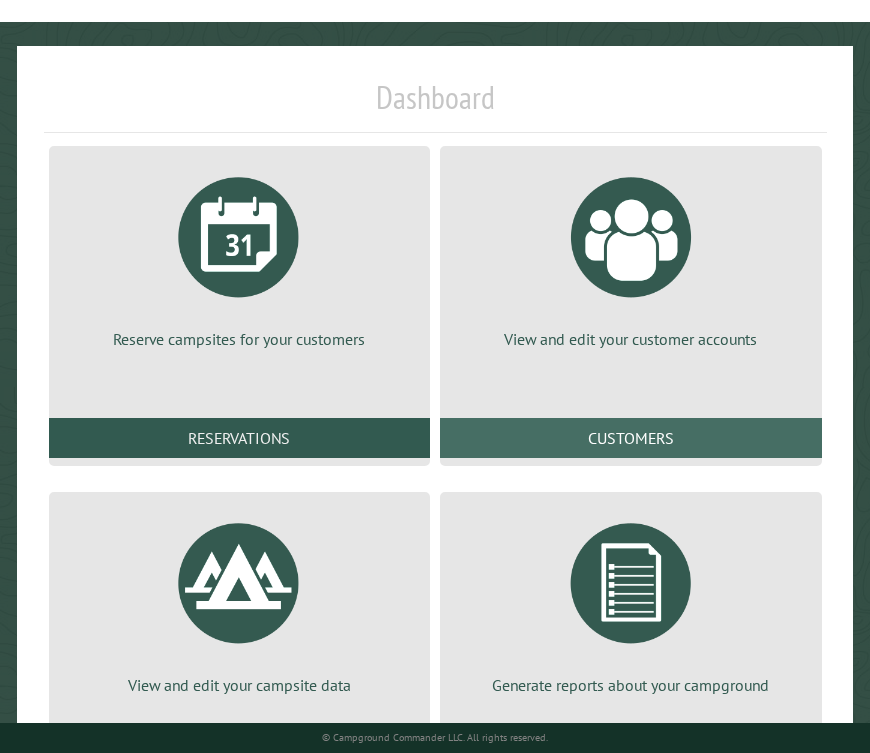 scroll, scrollTop: 222, scrollLeft: 0, axis: vertical 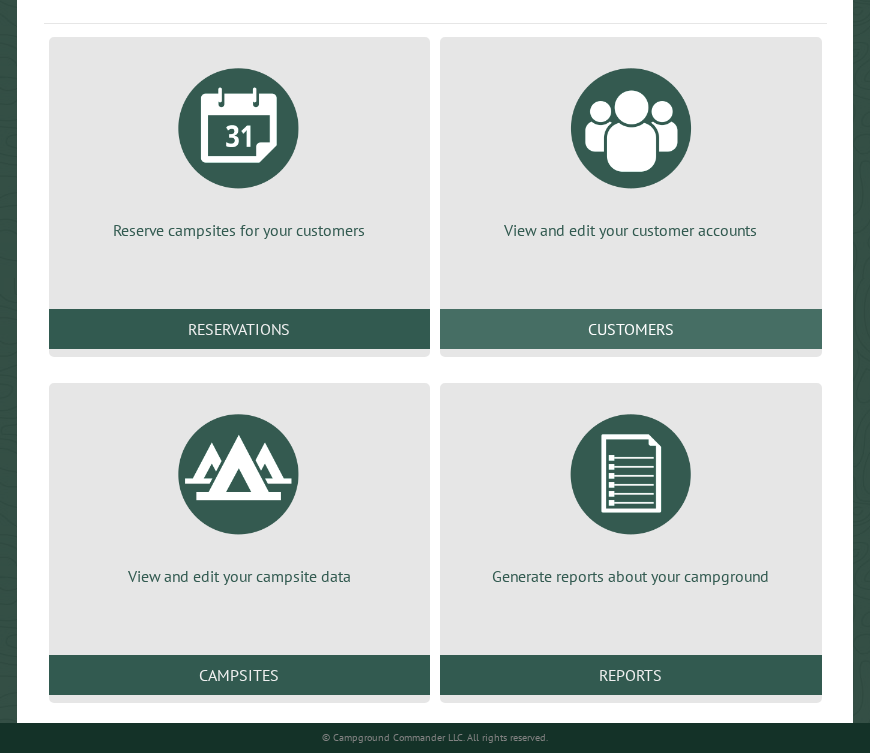 click on "Customers" at bounding box center (631, 329) 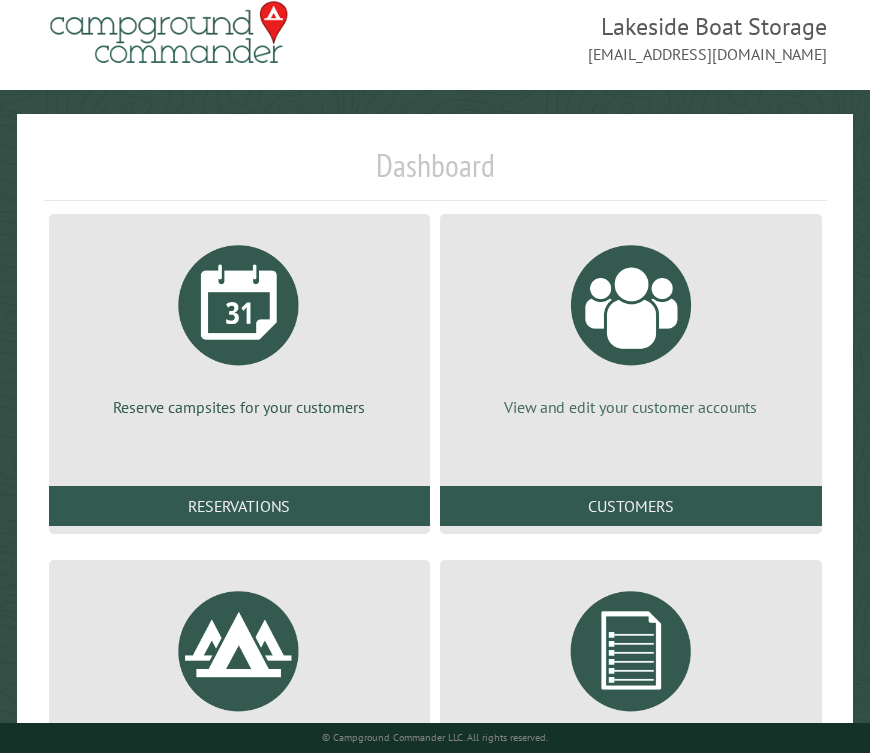 scroll, scrollTop: 0, scrollLeft: 0, axis: both 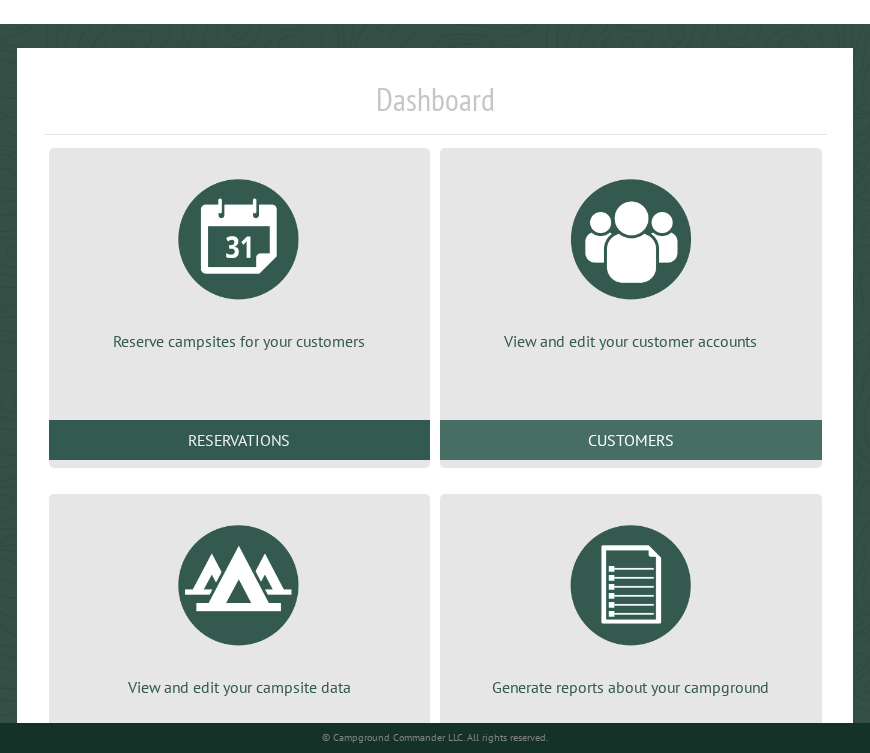 click on "Customers" at bounding box center (631, 440) 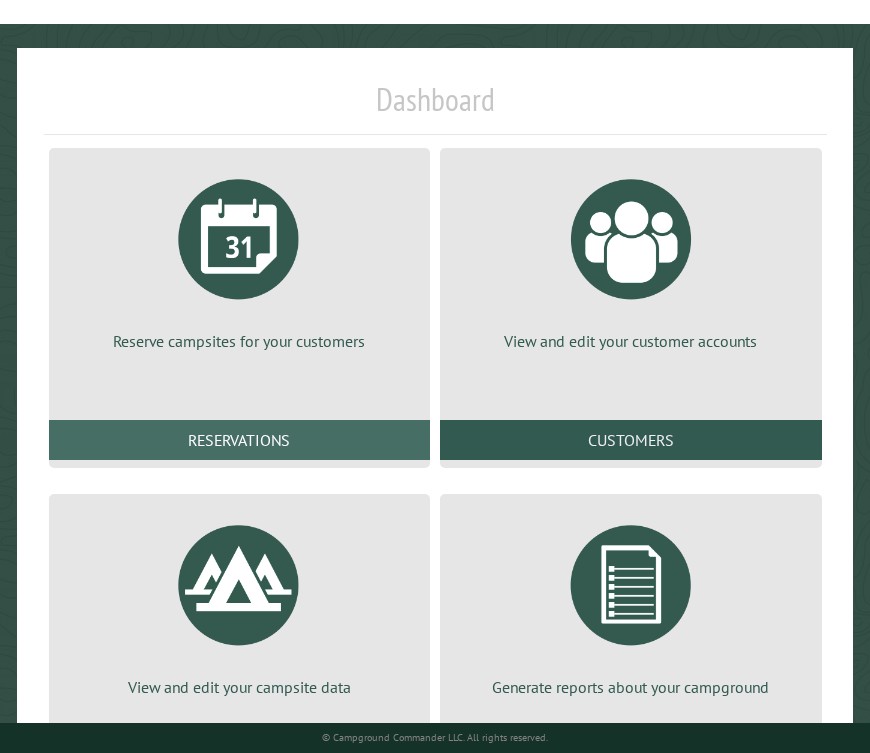 click on "Reservations" at bounding box center [240, 440] 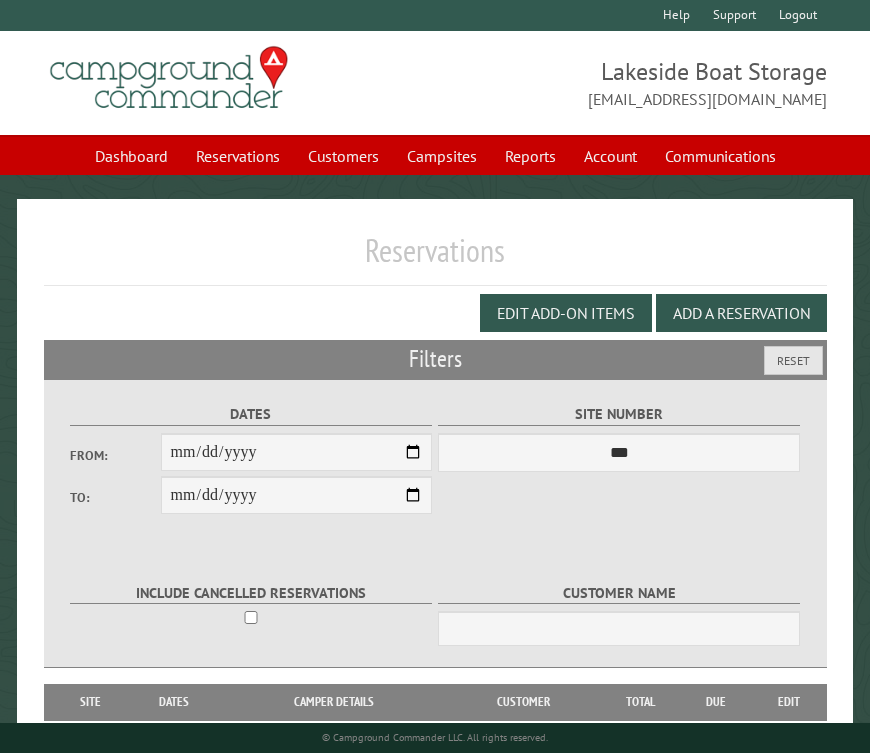scroll, scrollTop: 0, scrollLeft: 0, axis: both 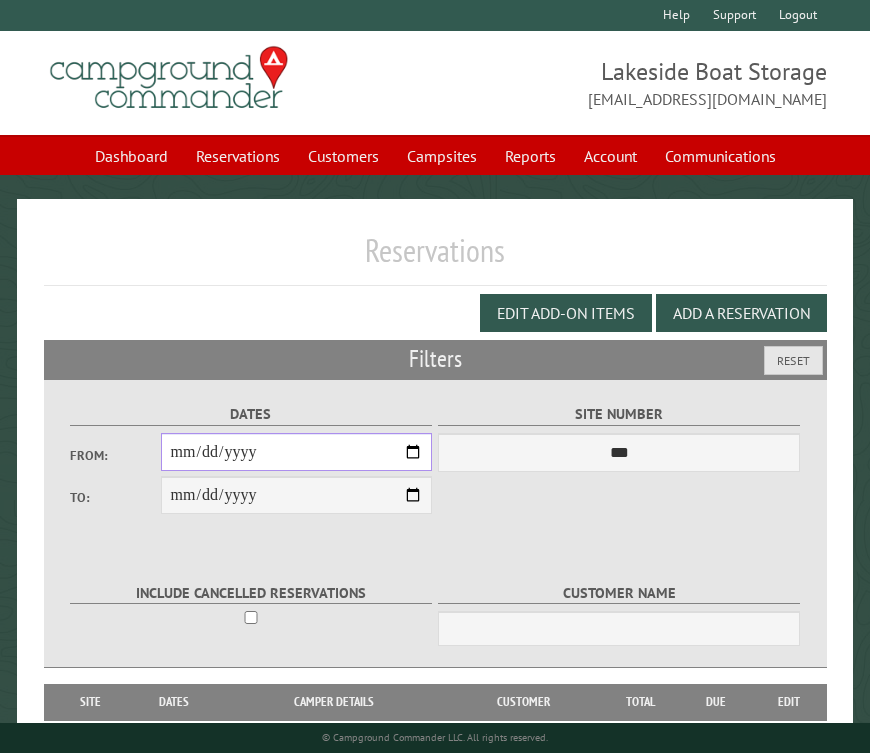 click on "From:" at bounding box center (296, 452) 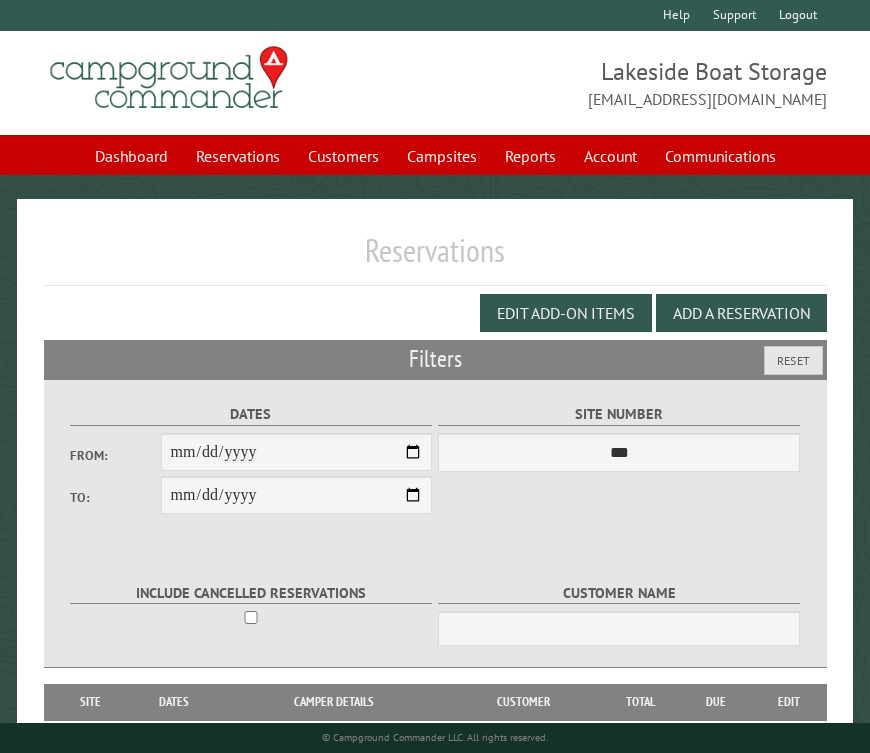 type on "**********" 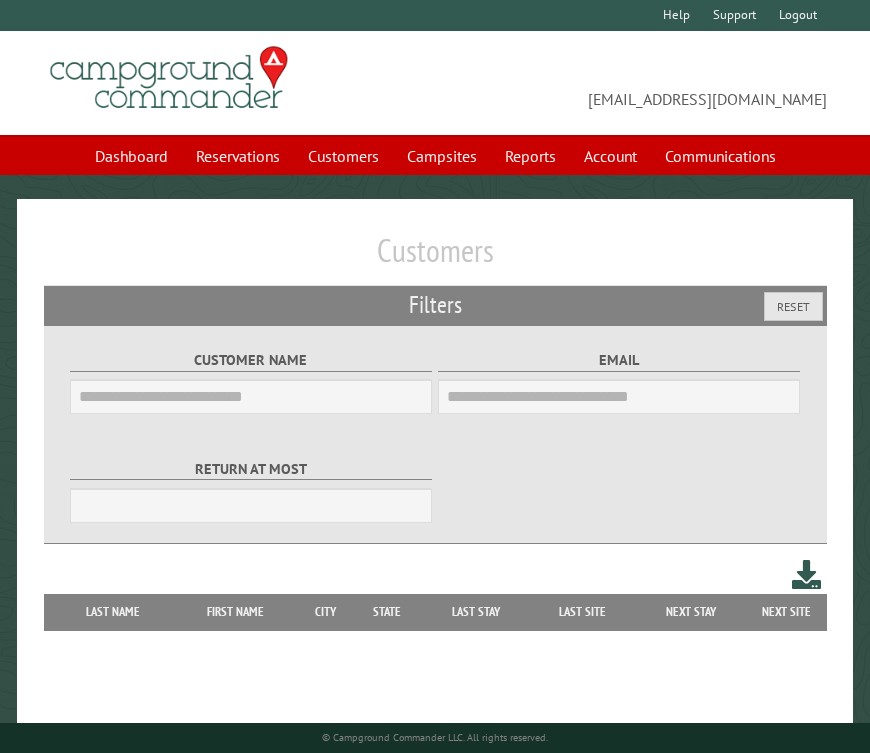 scroll, scrollTop: 0, scrollLeft: 0, axis: both 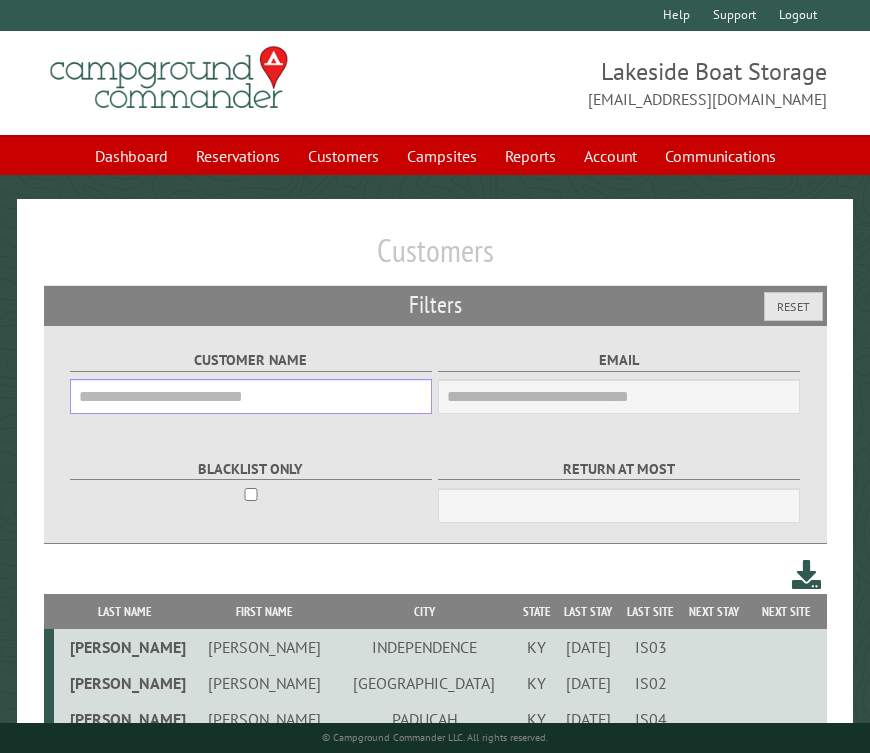 click on "Customer Name" at bounding box center [251, 396] 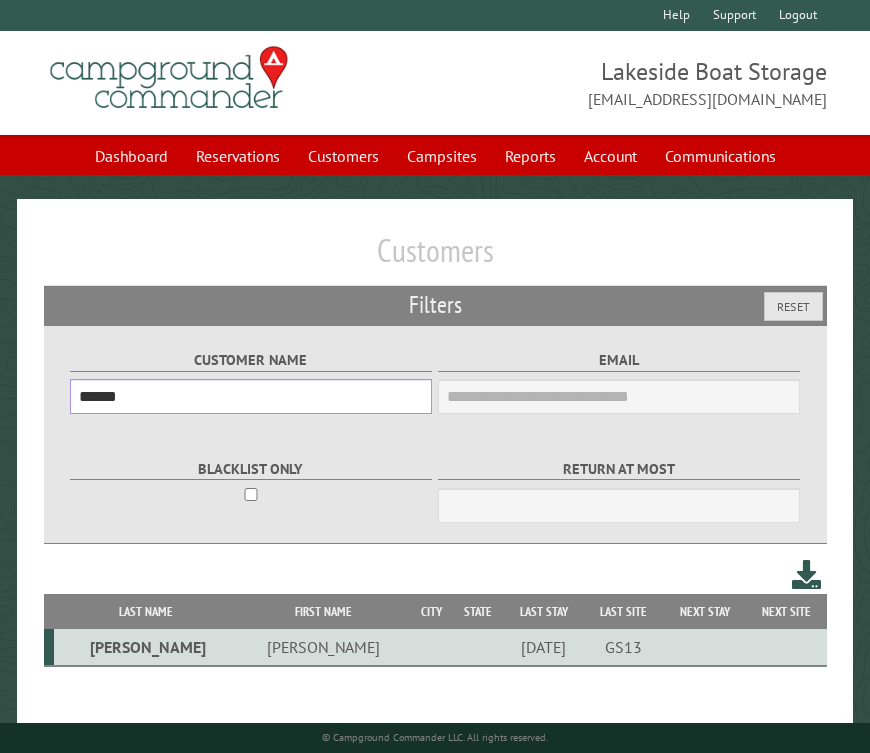 type on "******" 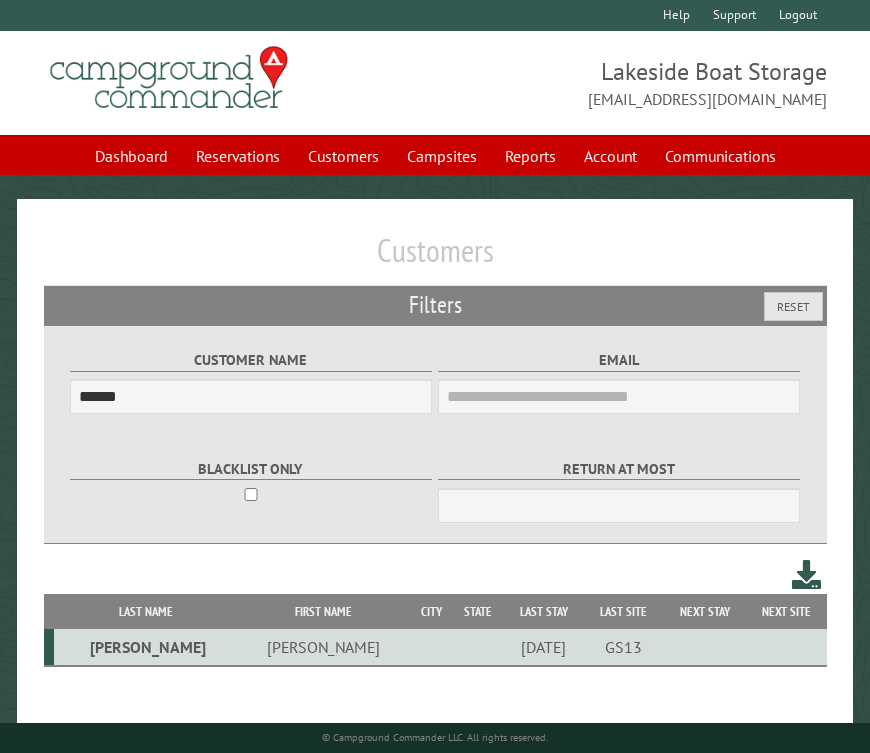 click on "Morrow" at bounding box center [146, 647] 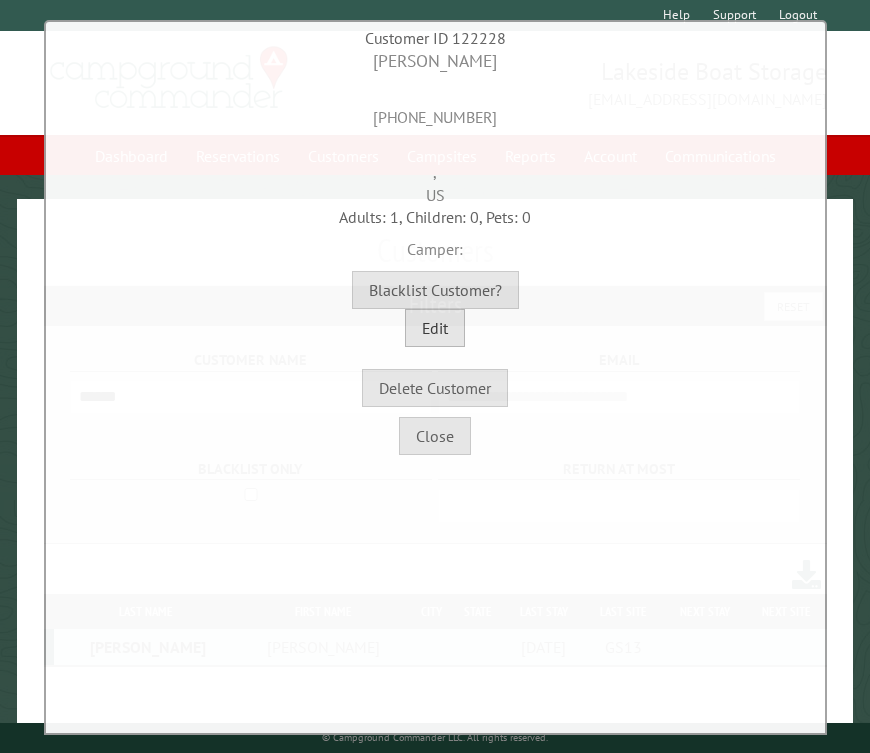 click on "Edit" at bounding box center [435, 328] 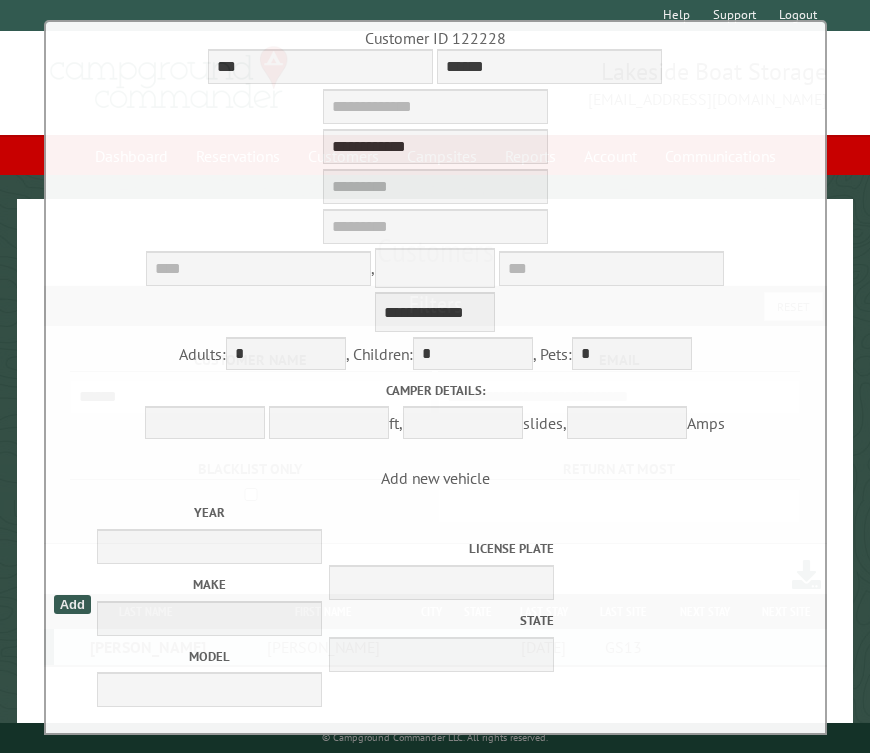 click on "**********" at bounding box center (435, 253) 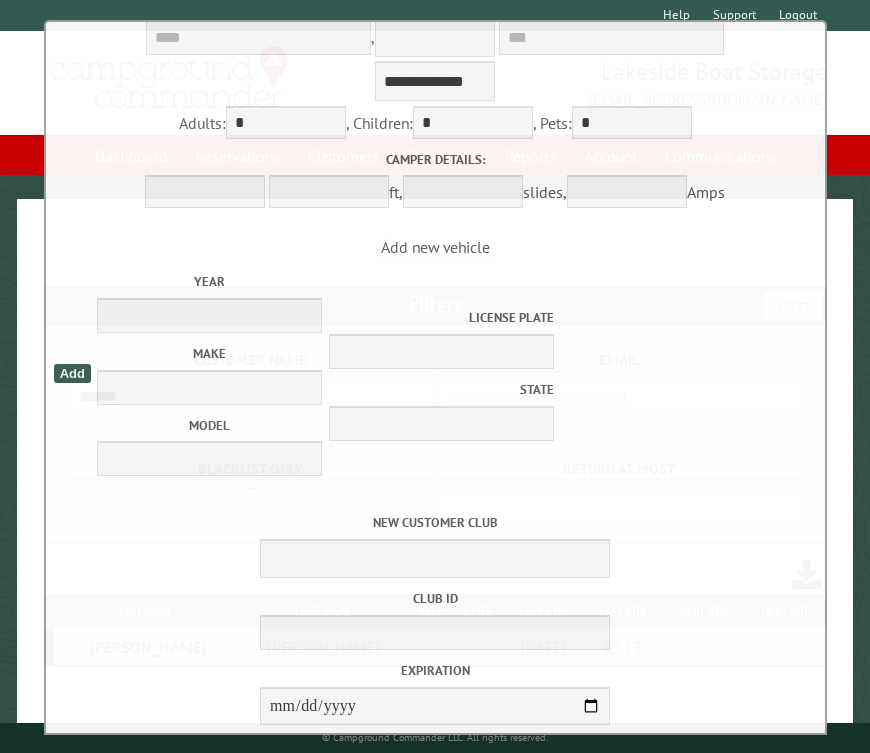 scroll, scrollTop: 491, scrollLeft: 0, axis: vertical 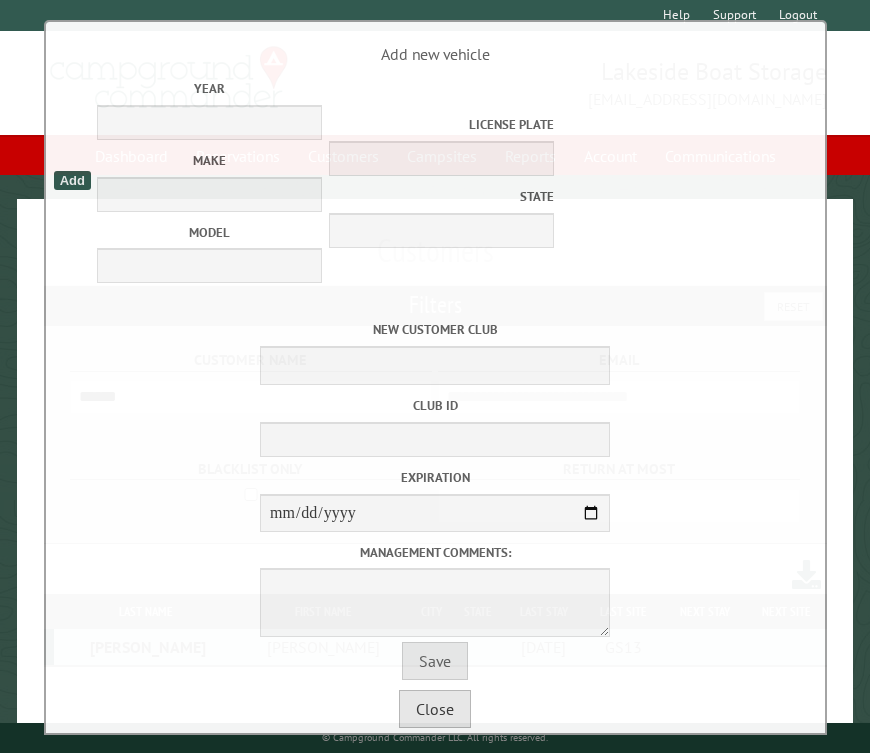 click on "Close" at bounding box center [435, 709] 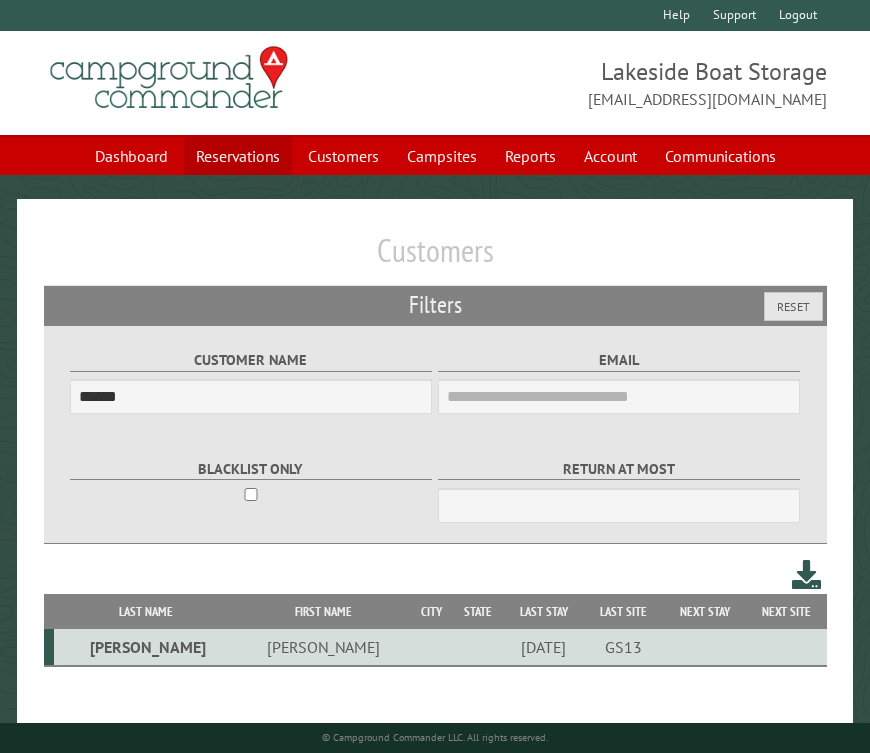 click on "Reservations" at bounding box center (238, 156) 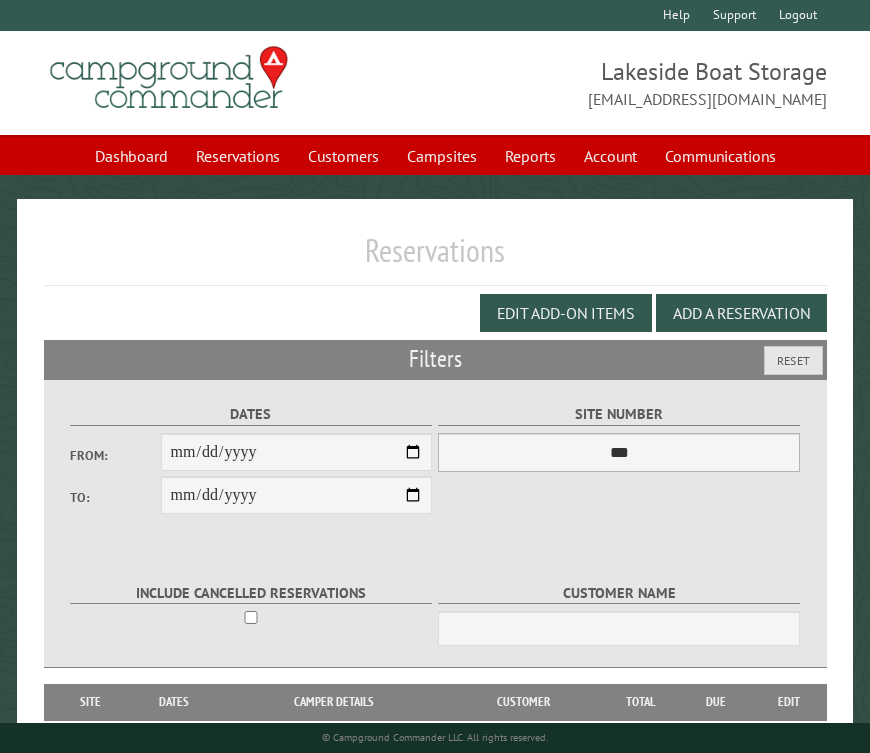scroll, scrollTop: 0, scrollLeft: 0, axis: both 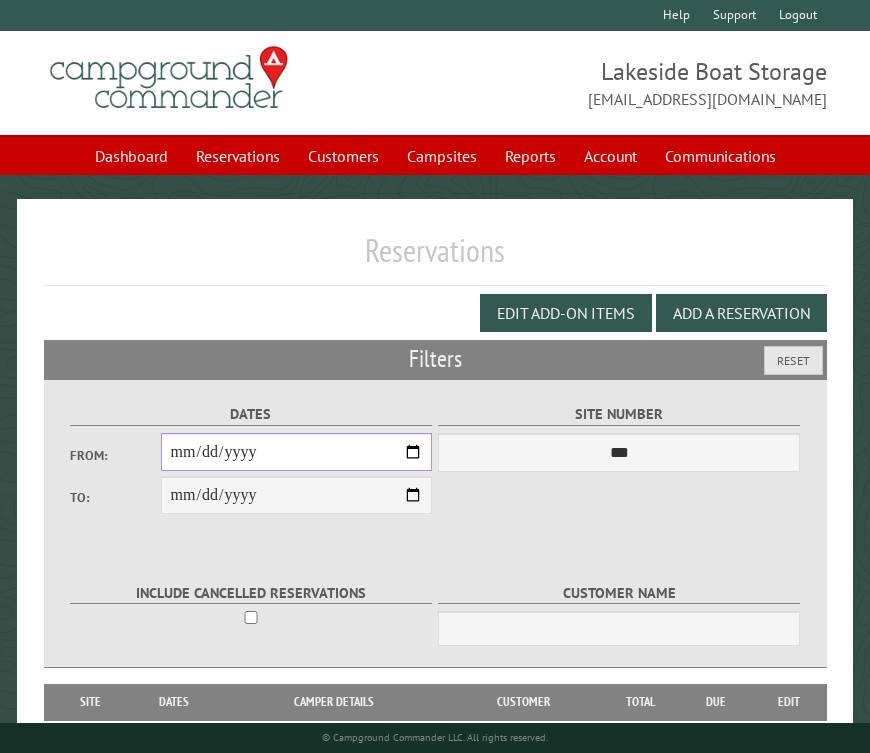 click on "From:" at bounding box center (296, 452) 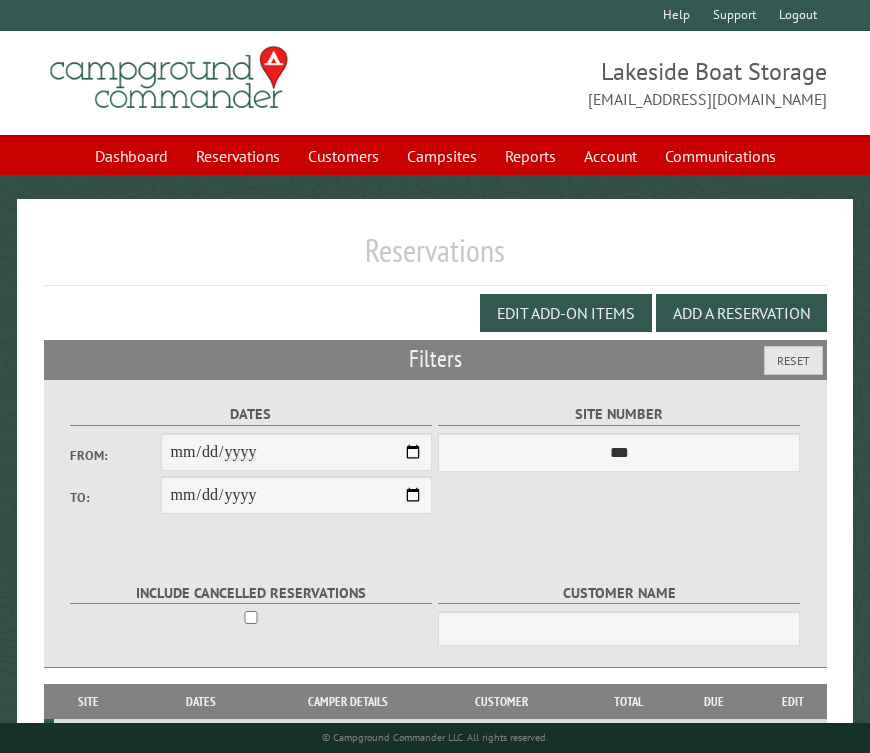 type on "**********" 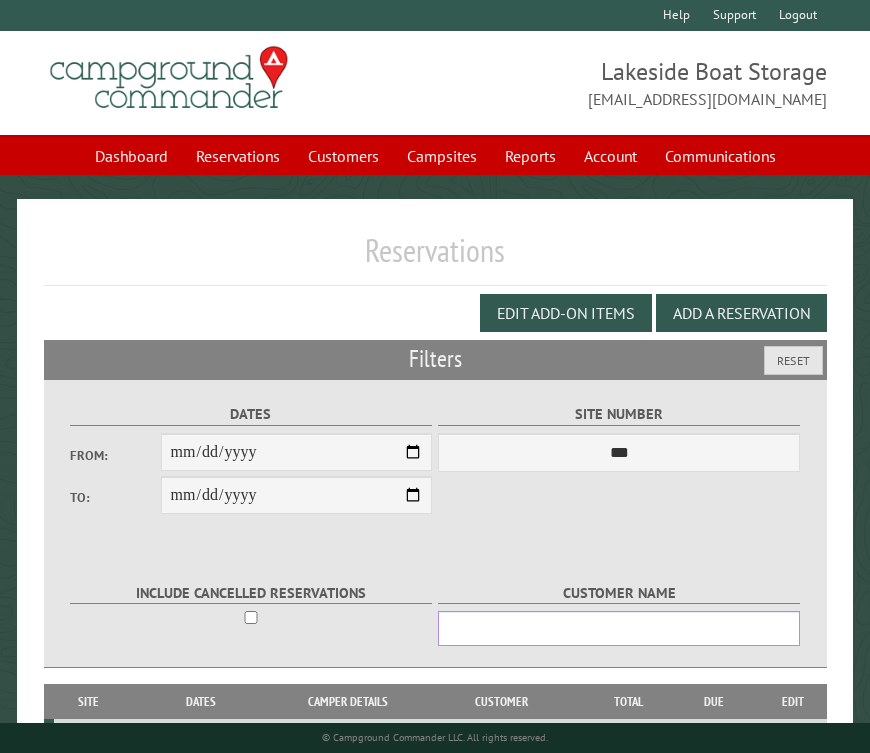 click on "Customer Name" at bounding box center [619, 628] 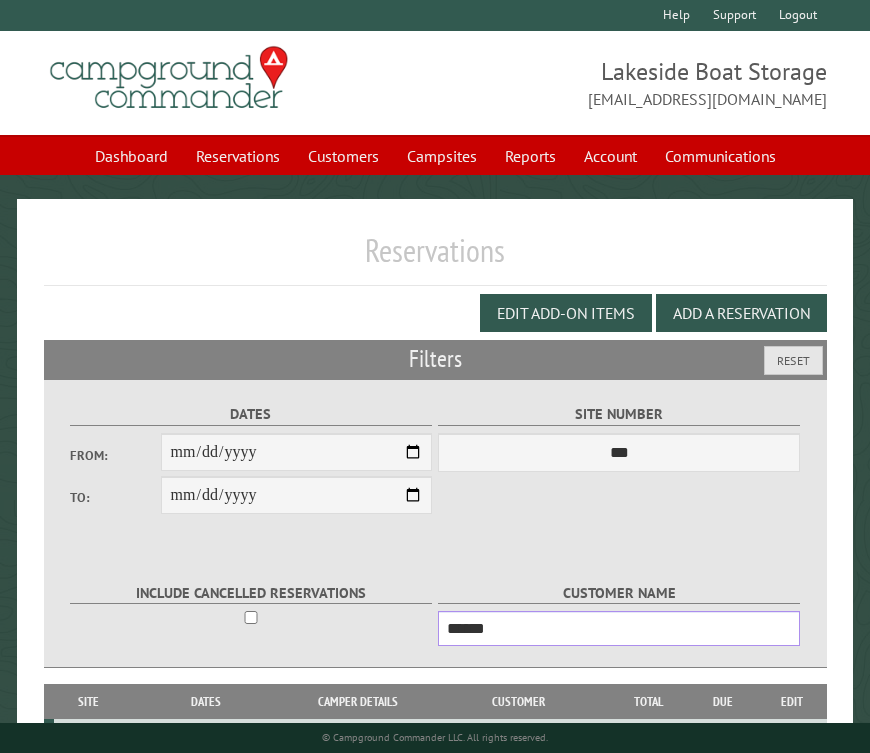 type on "******" 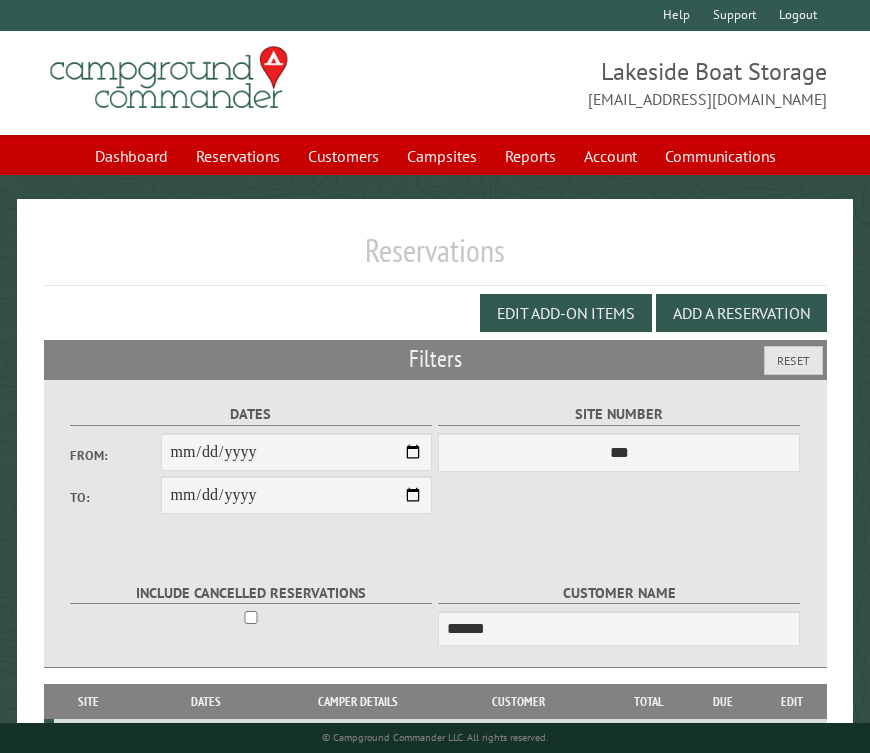 click on "**********" at bounding box center [251, 469] 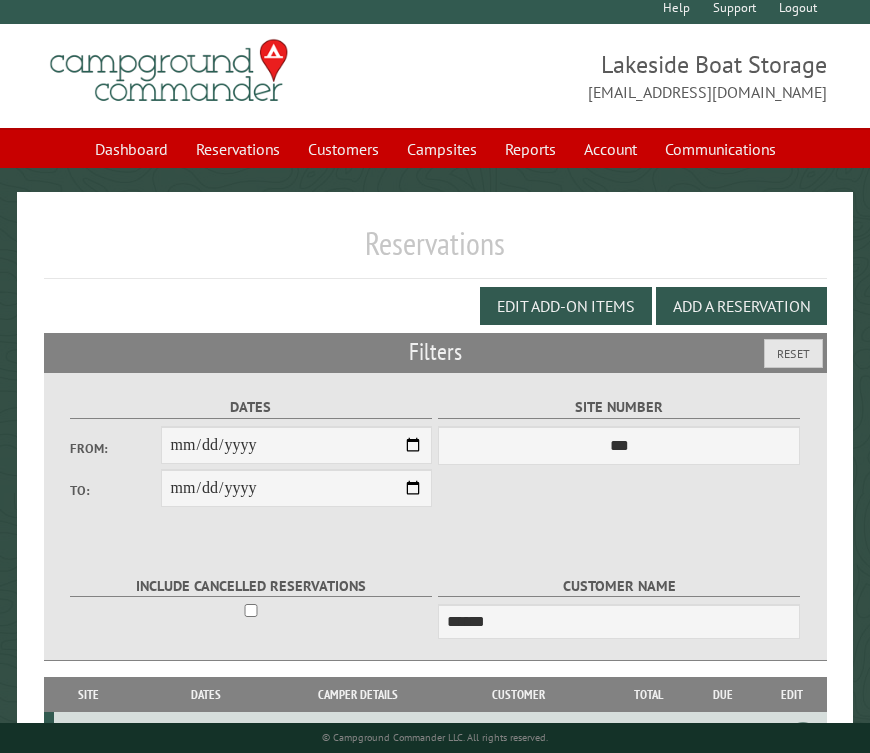 scroll, scrollTop: 136, scrollLeft: 0, axis: vertical 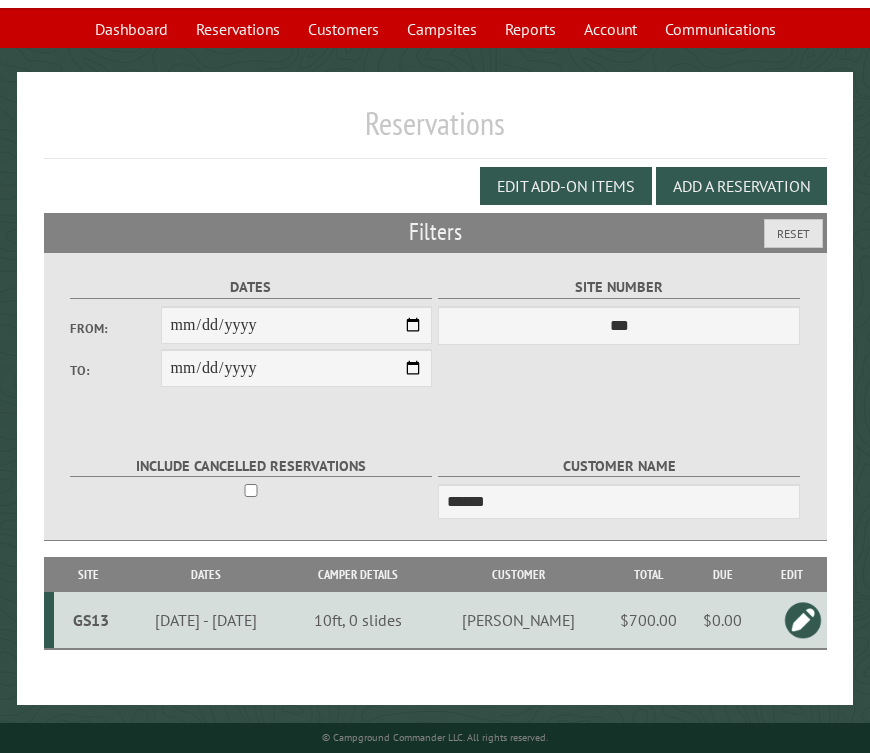 click on "GS13" at bounding box center (92, 620) 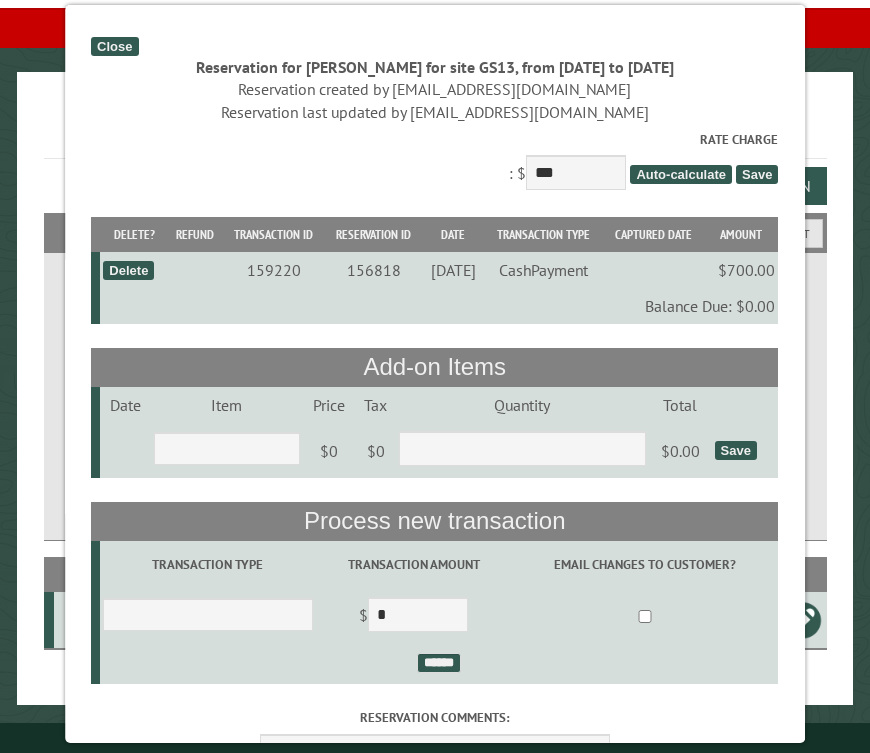 click on "Rate Charge : $ ***
Auto-calculate
Save" at bounding box center [434, 162] 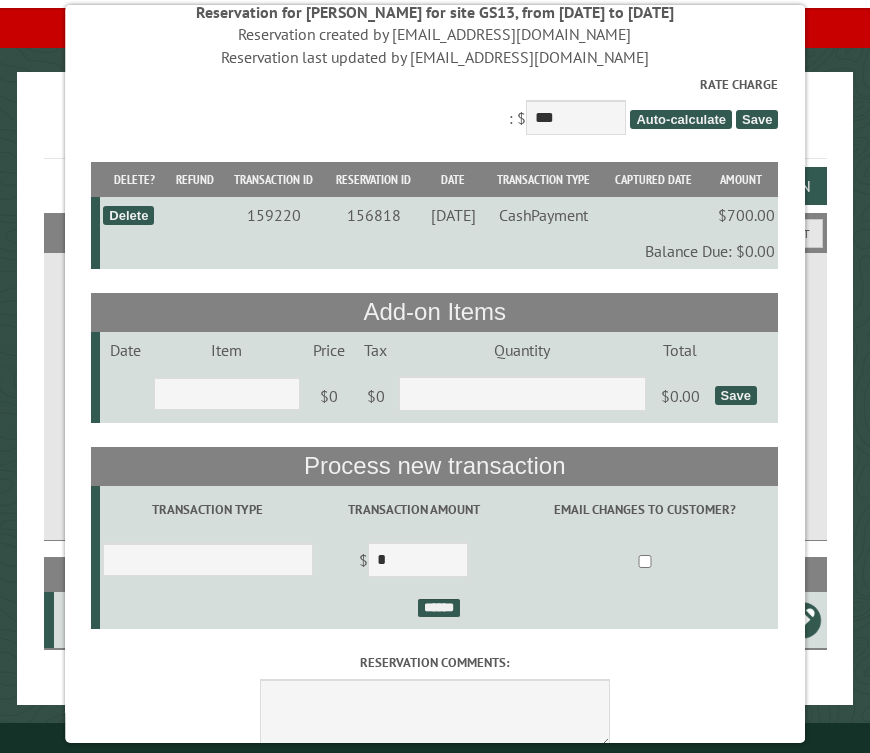 scroll, scrollTop: 0, scrollLeft: 0, axis: both 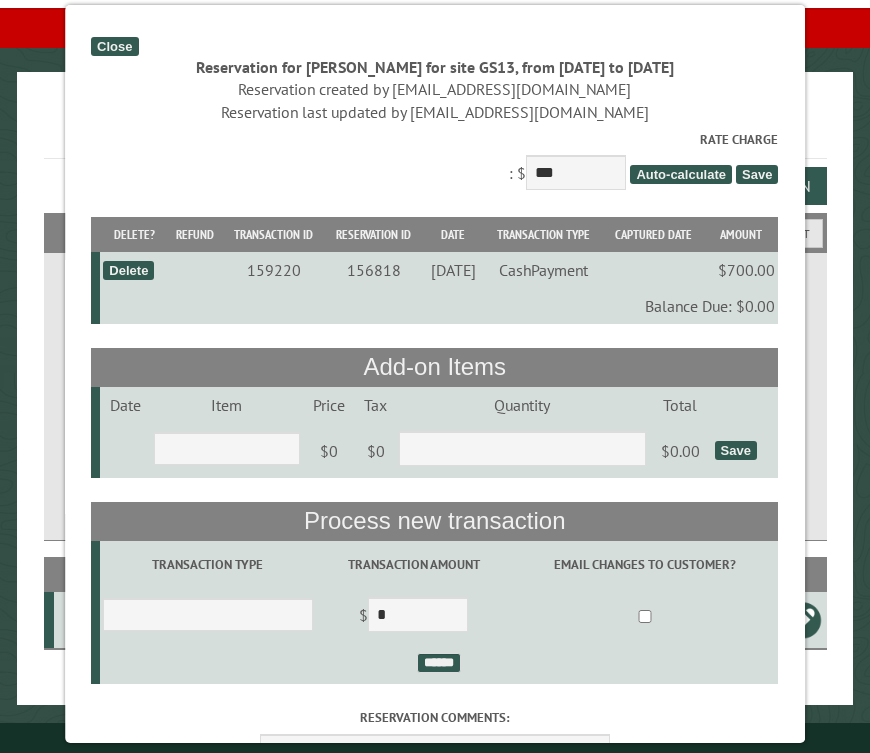 click on "Close" at bounding box center [114, 46] 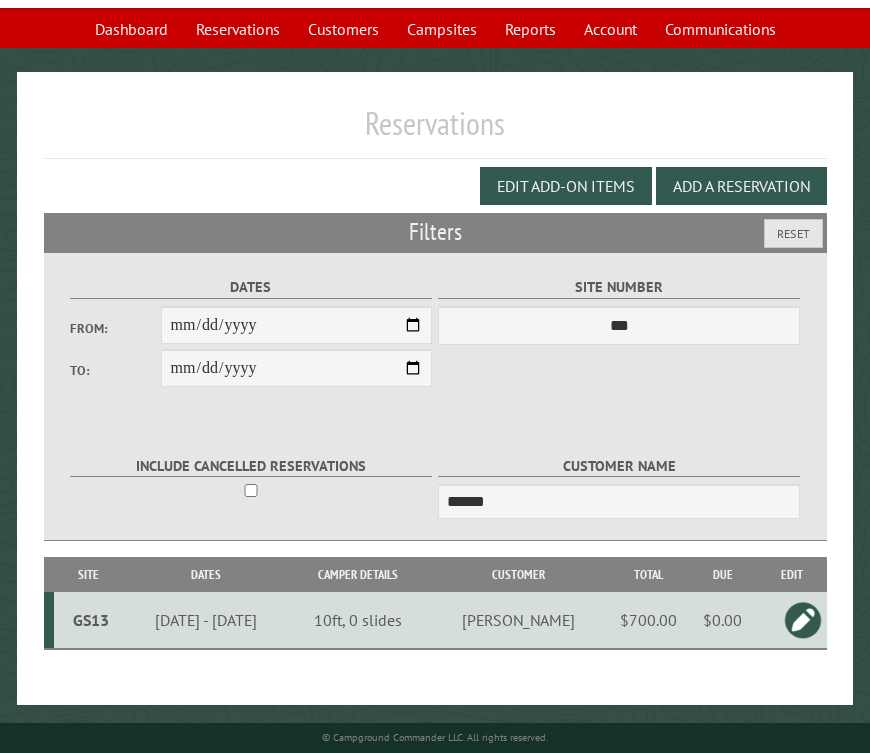click on "Edit Add-on Items
Add a Reservation" at bounding box center [435, 186] 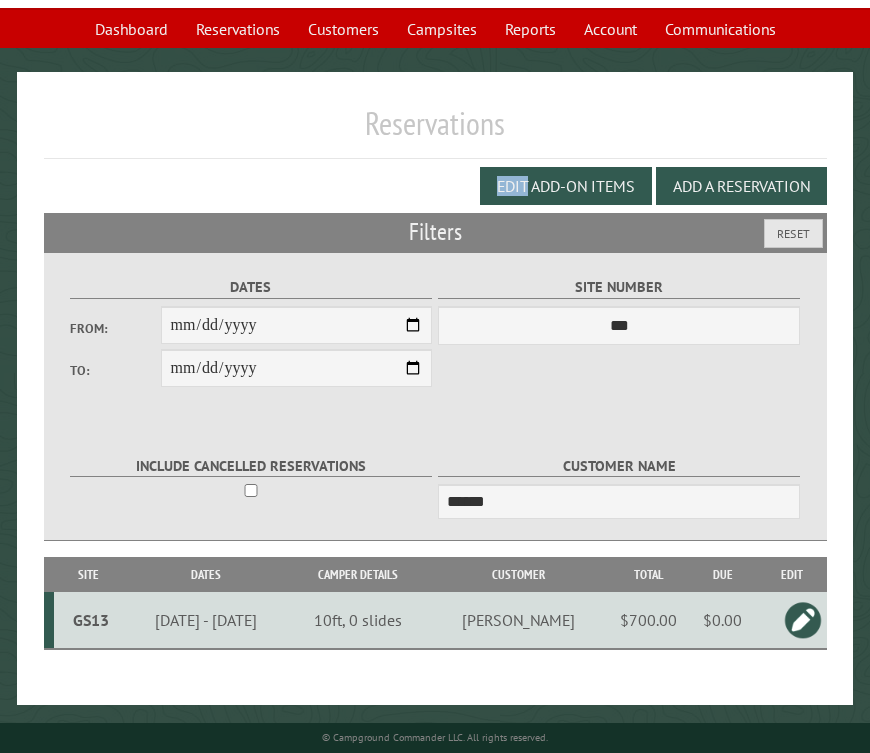 click on "Edit Add-on Items
Add a Reservation" at bounding box center (435, 186) 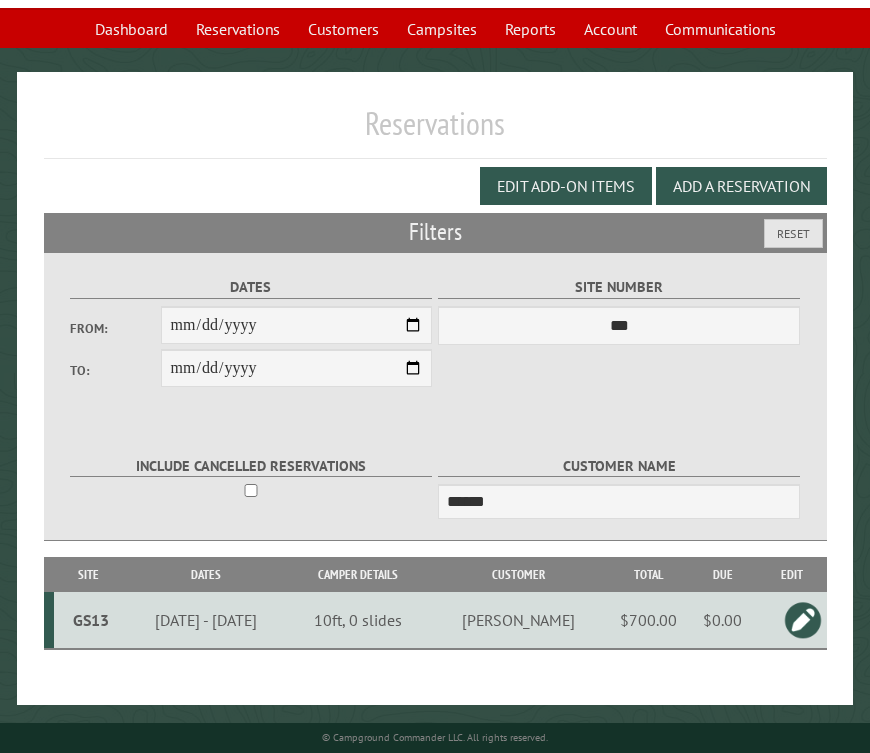 click on "Site Number
*** **** **** **** **** **** **** **** **** **** **** **** **** **** **** **** **** **** **** **** **** **** **** **** **** **** **** **** **** **** **** **** **** **** **** **** **** **** **** **** **** **** **** **** **** **** **** **** **** **** **** **** **** **** **** **** **** **** **** **** **** **** **** **** **** **** **** **** **** **** **** **** **** **** **** **** **** **** **** **** **** **** **** **** **** **** **** **** **** **** **** **** **** **** **** **** **** **** **** **** **** **** **** **** **** **** **** **** **** **** **** **** **** **** **** **** **** **** **** **** **** **** **** ****" at bounding box center [619, 309] 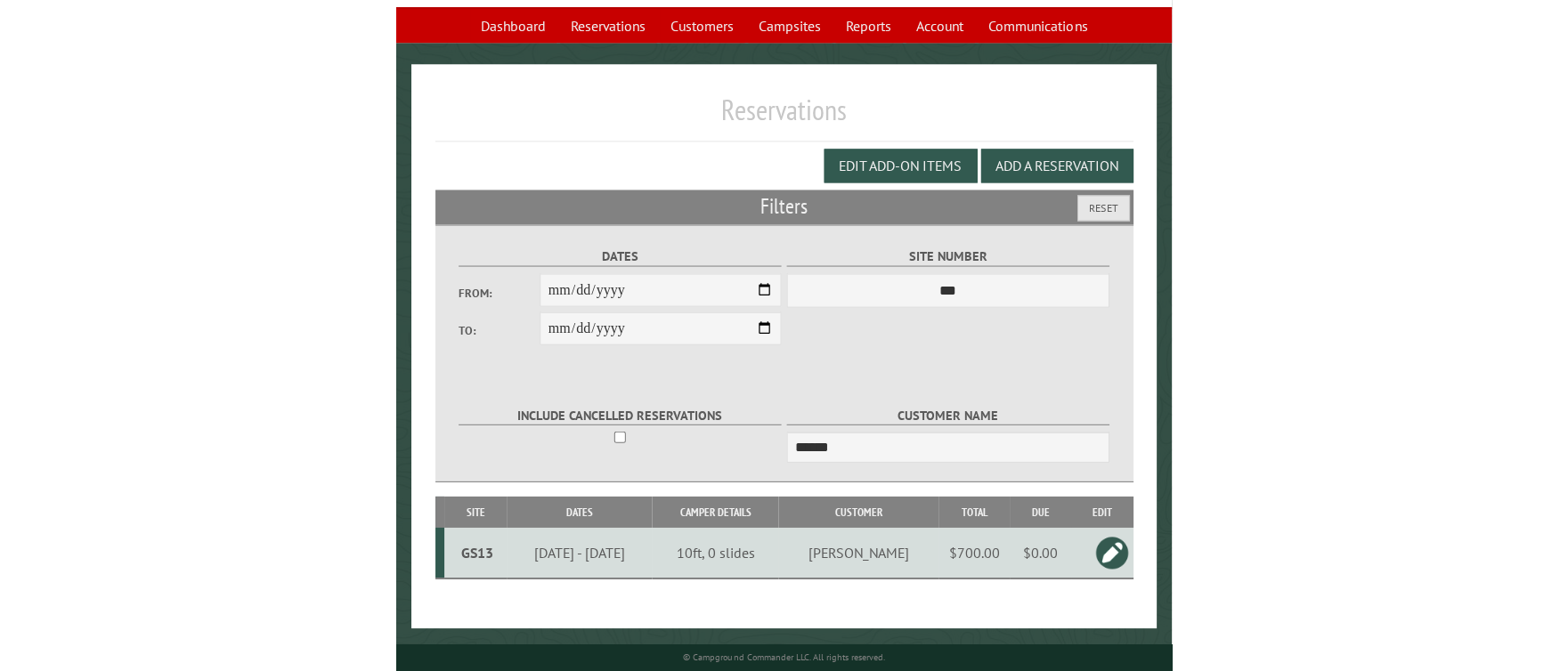 scroll, scrollTop: 0, scrollLeft: 0, axis: both 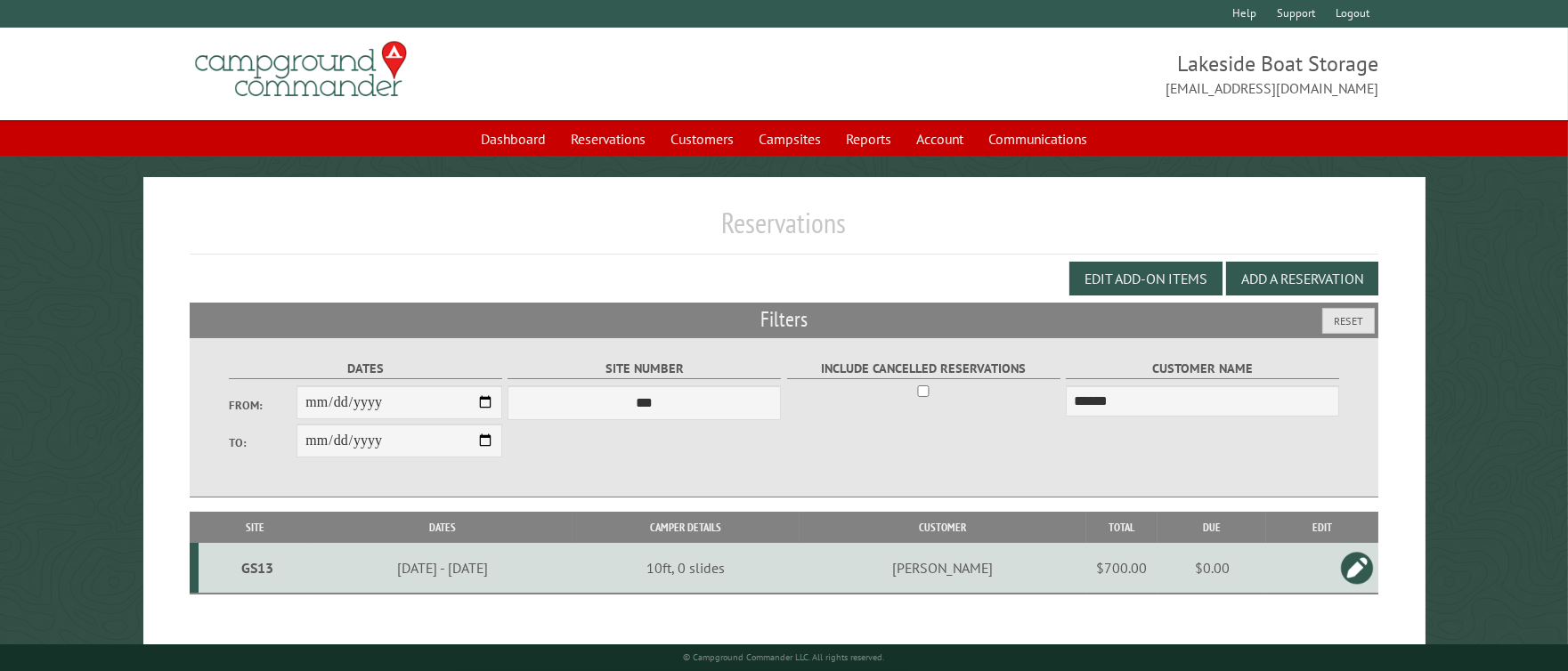 click on "Reservations" at bounding box center [784, 230] 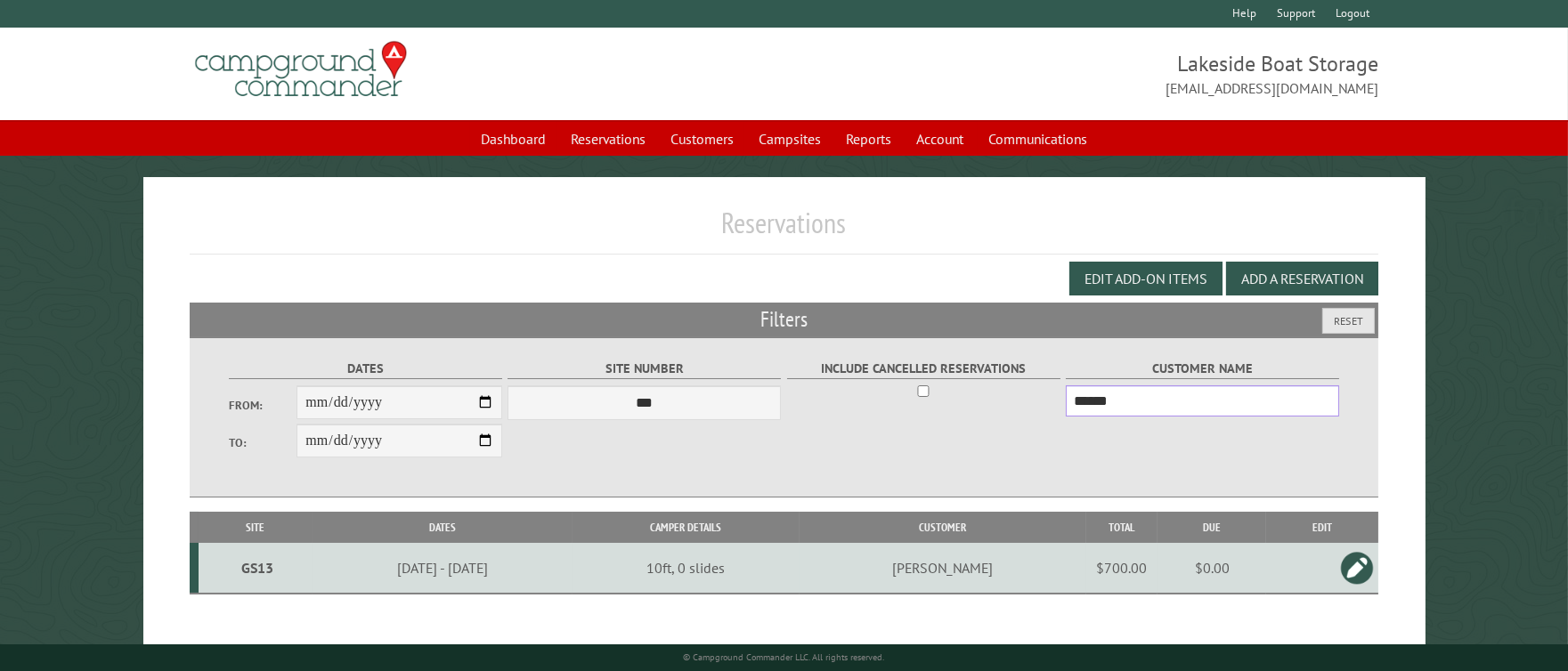 click on "******" at bounding box center [1202, 400] 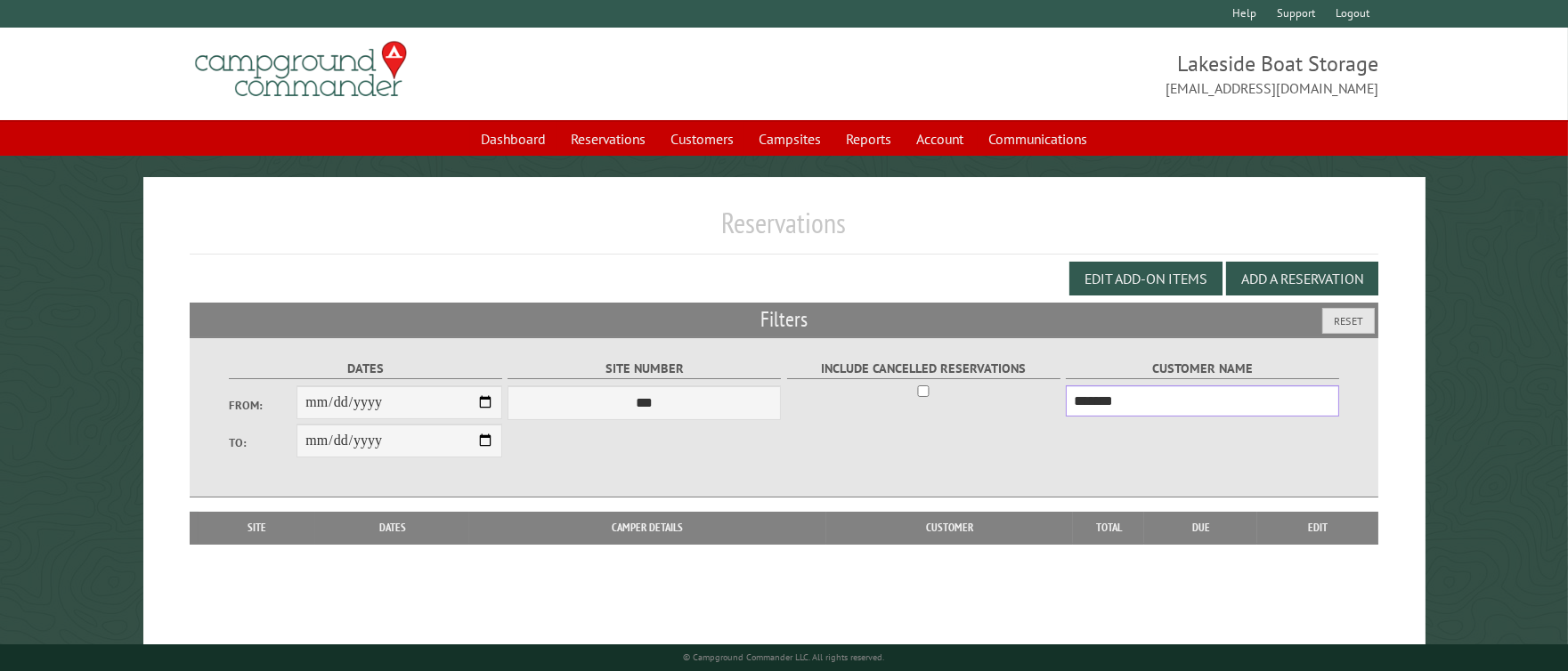 type on "*******" 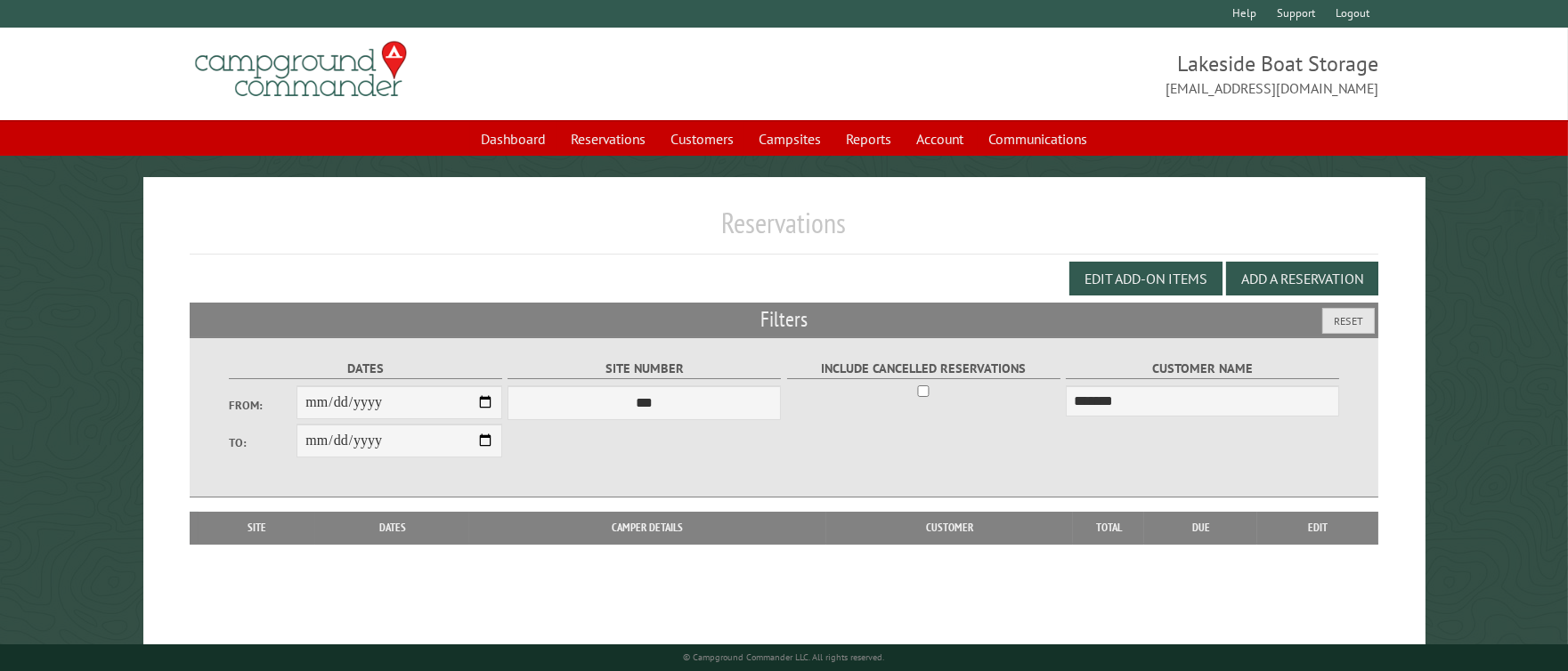 click on "**********" at bounding box center (784, 417) 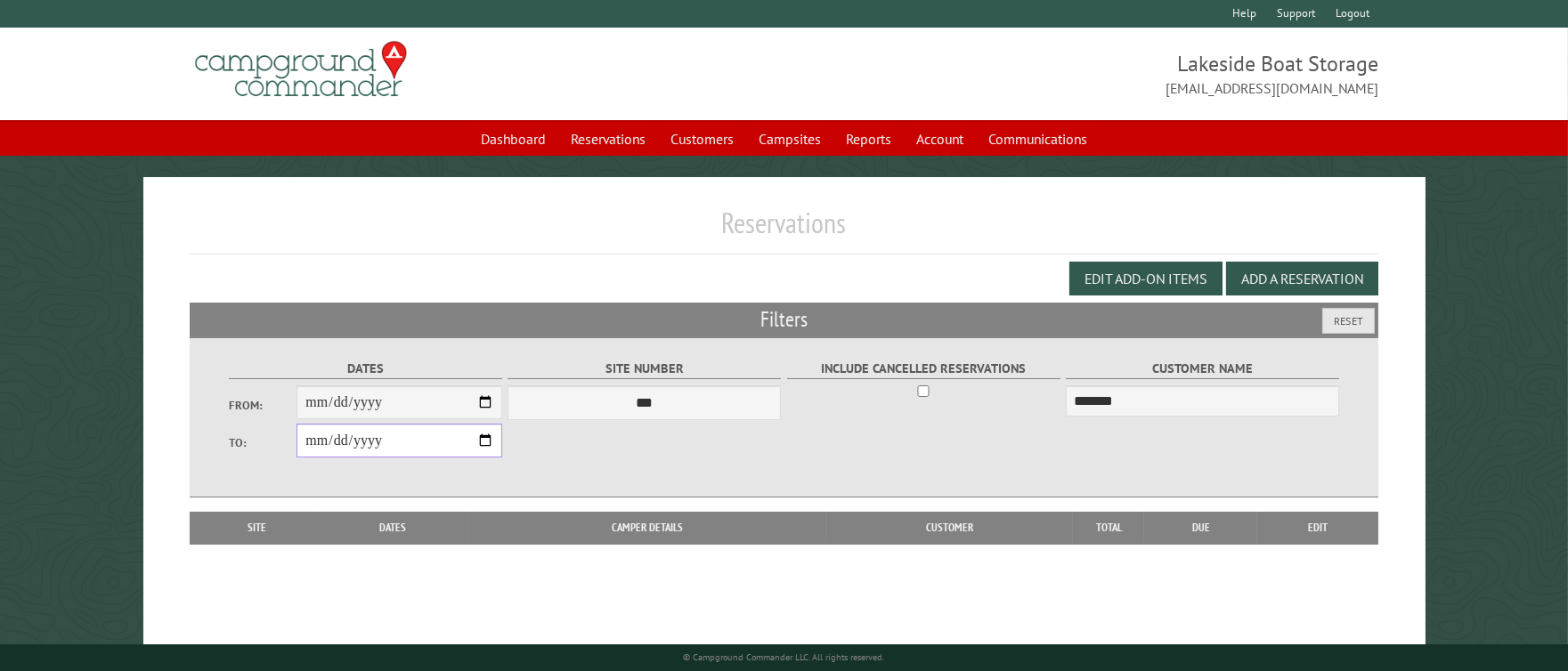 click on "**********" at bounding box center [399, 441] 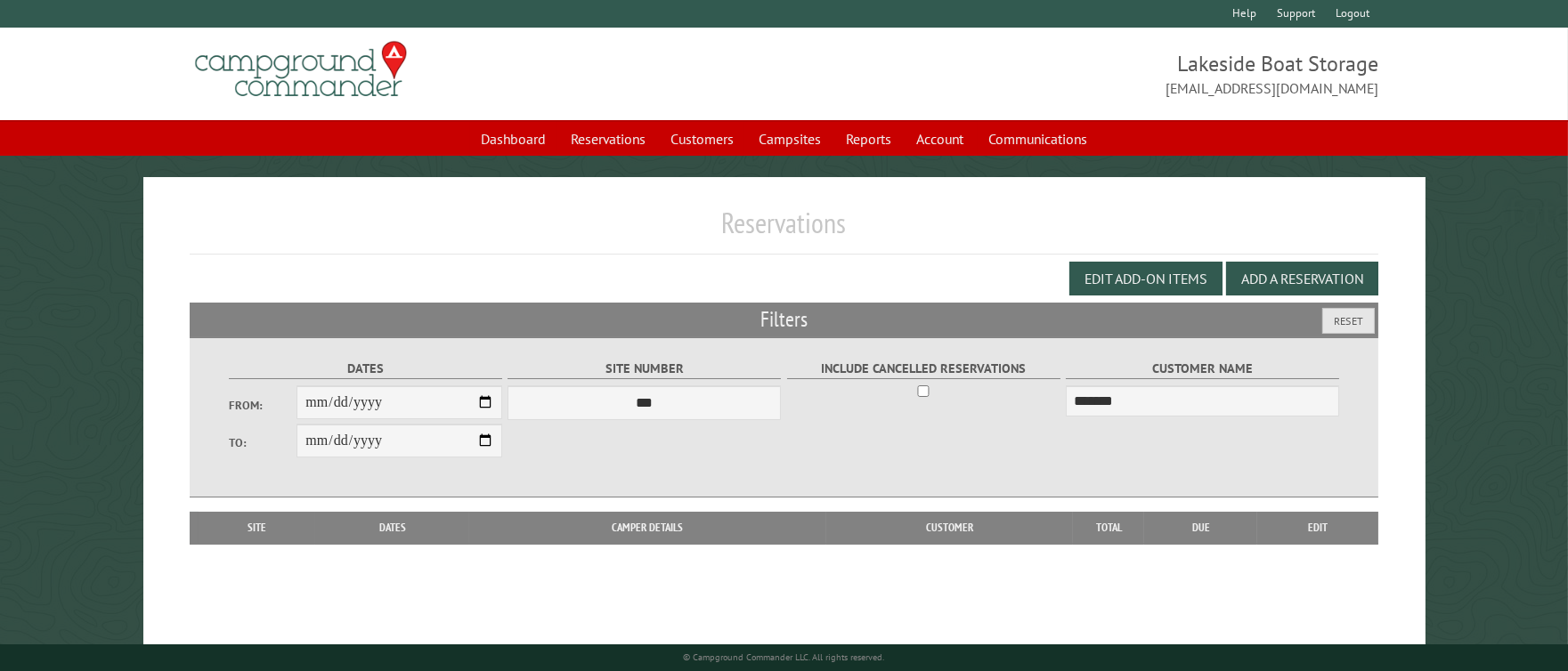type on "**********" 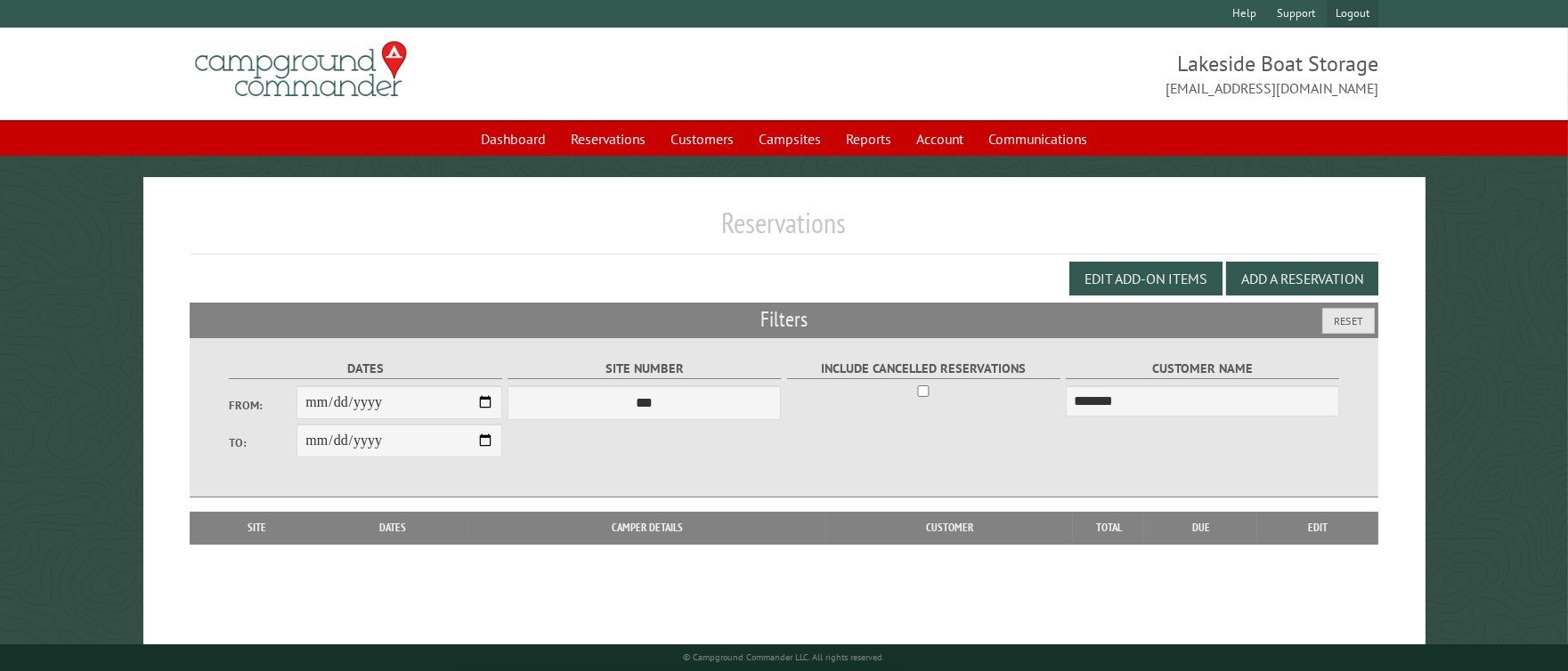 click on "Logout" at bounding box center (1352, 13) 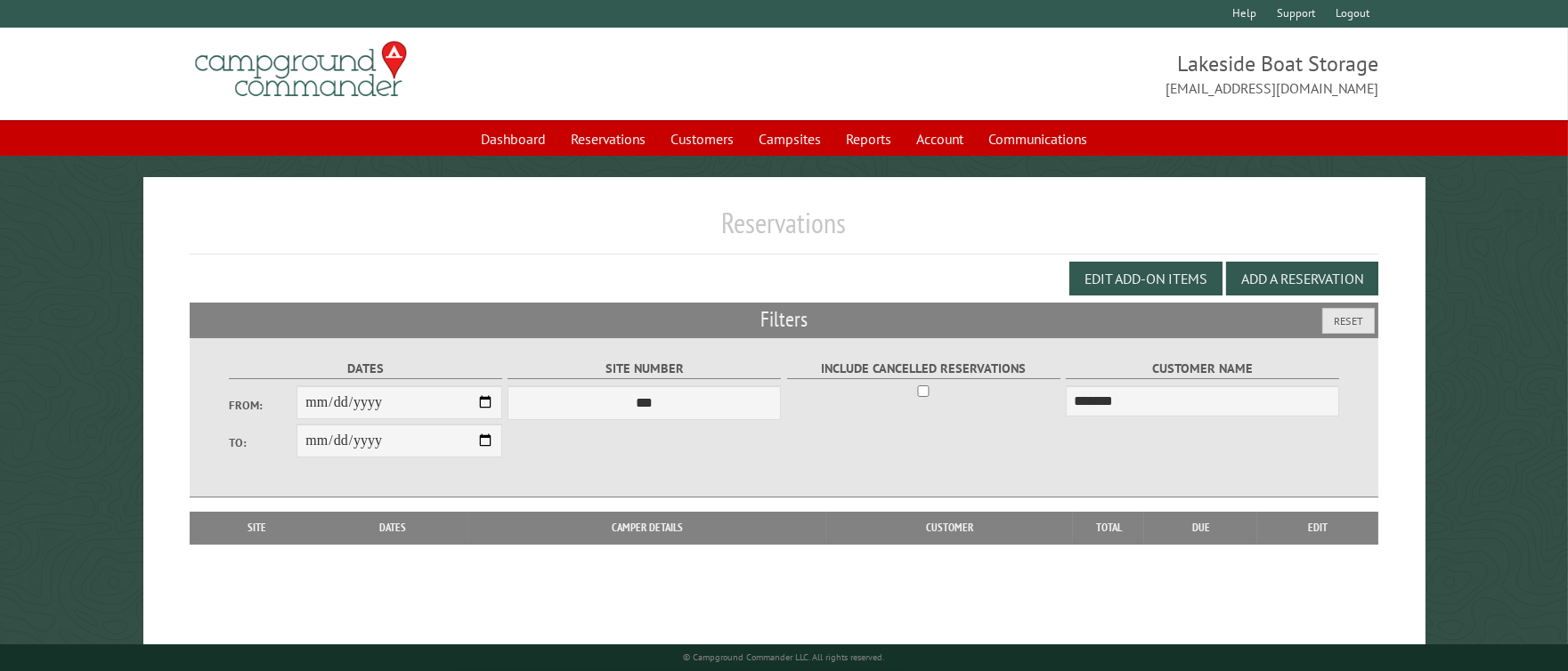 select on "**********" 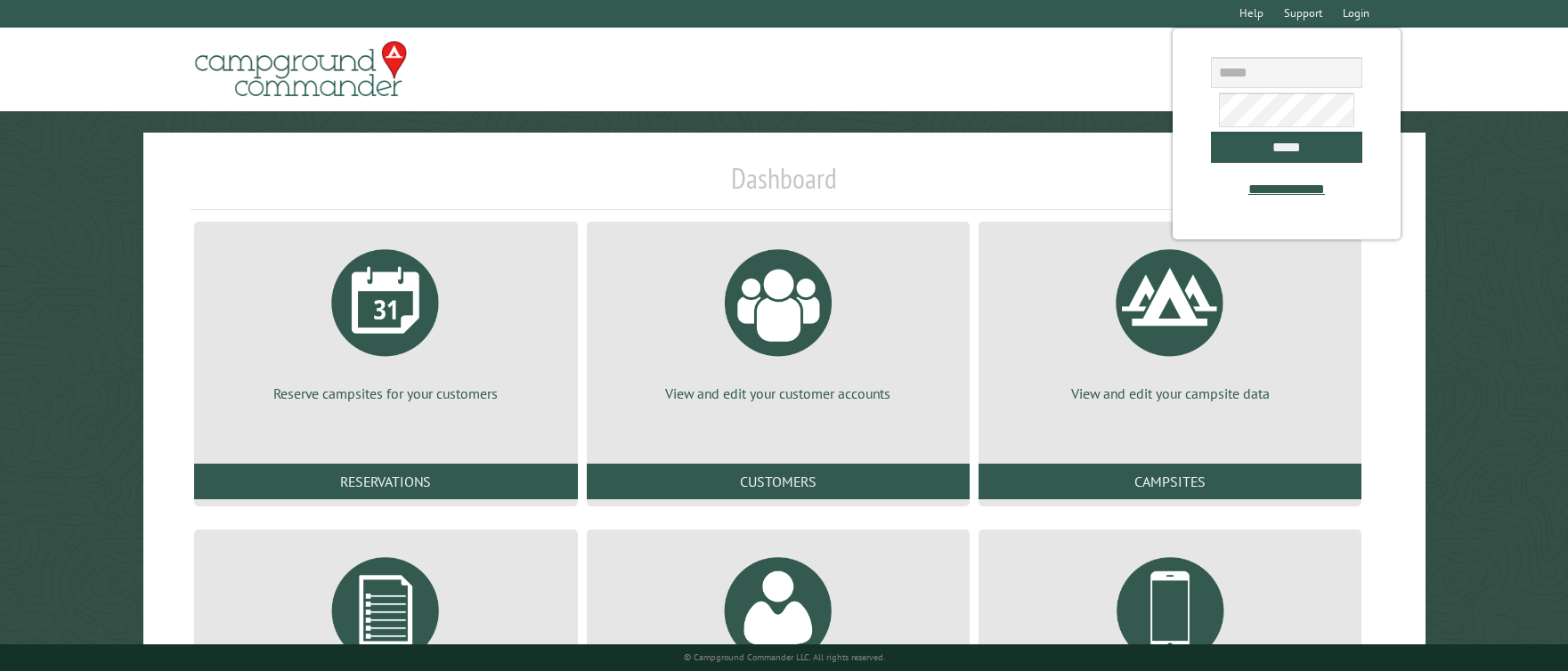 scroll, scrollTop: 0, scrollLeft: 0, axis: both 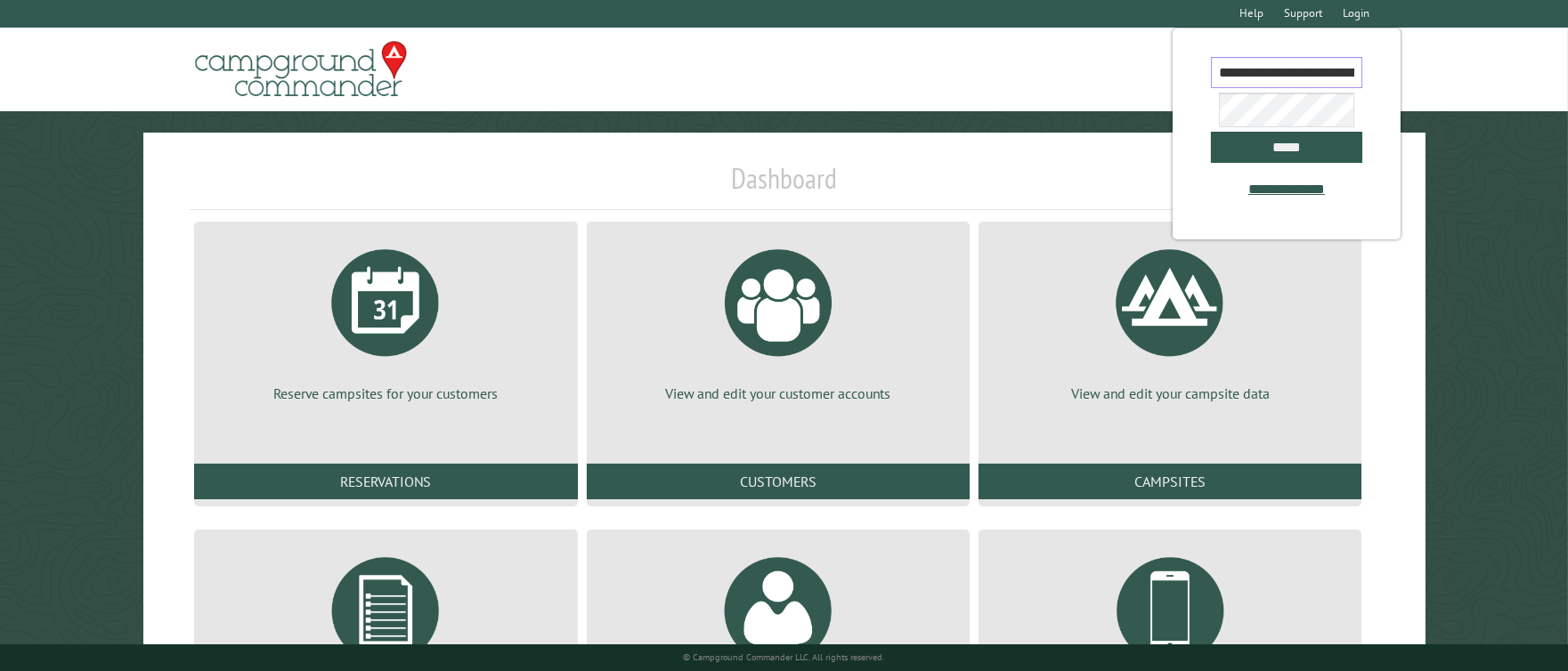 click on "**********" at bounding box center (1287, 72) 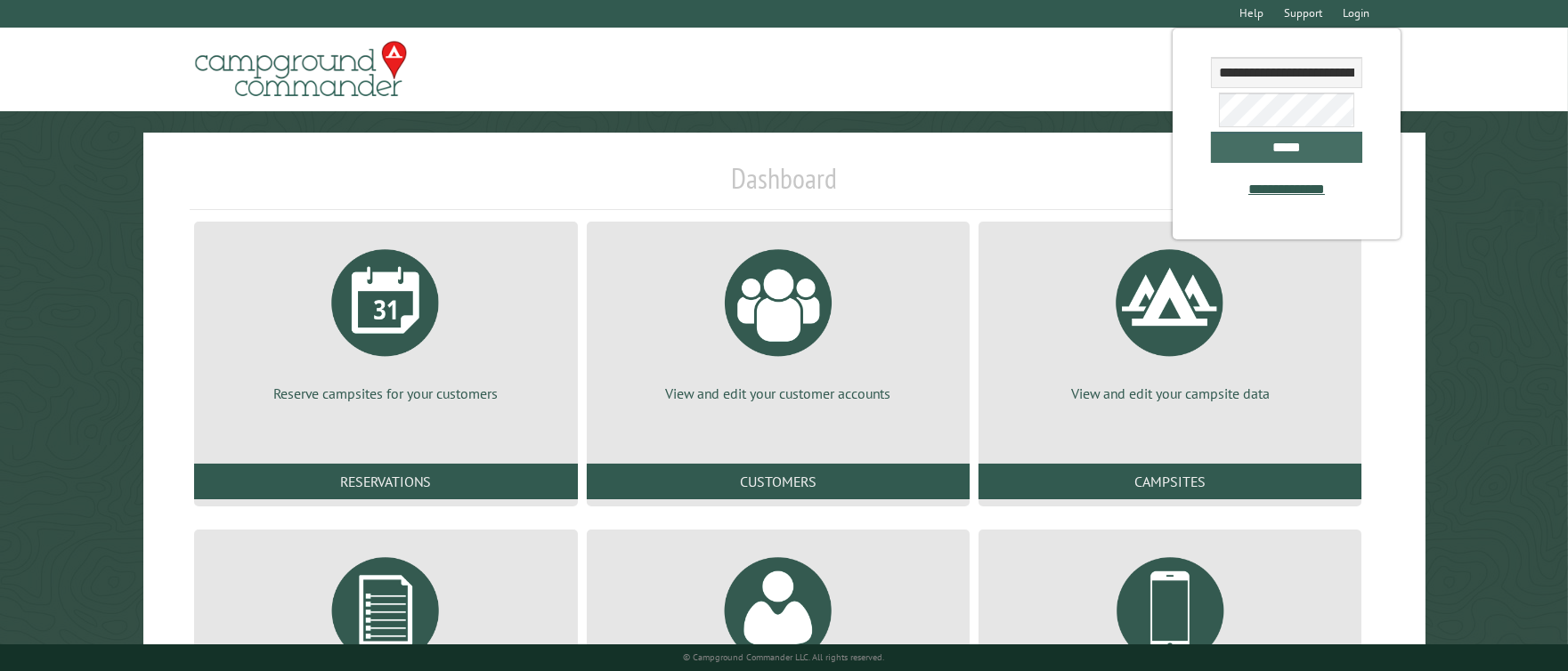 click on "*****" at bounding box center (1287, 147) 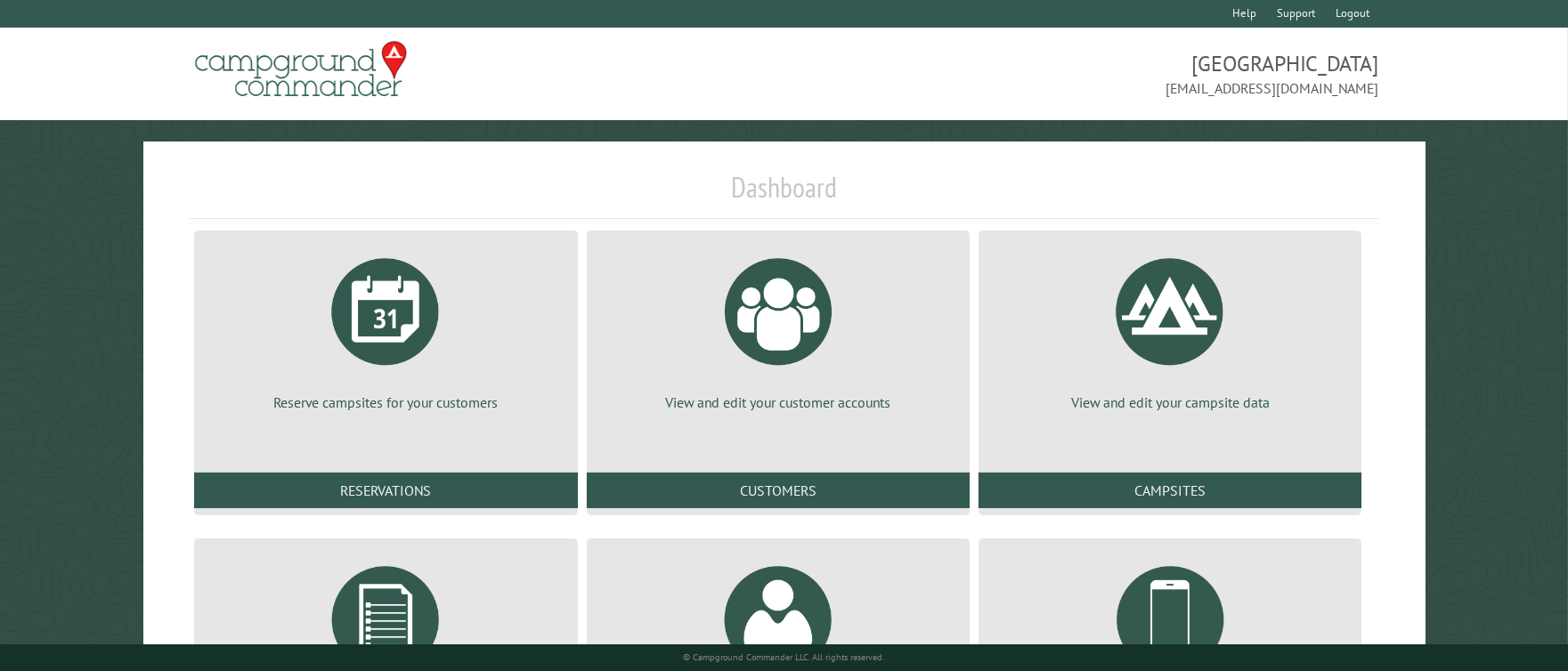 click on "Dashboard" at bounding box center [784, 194] 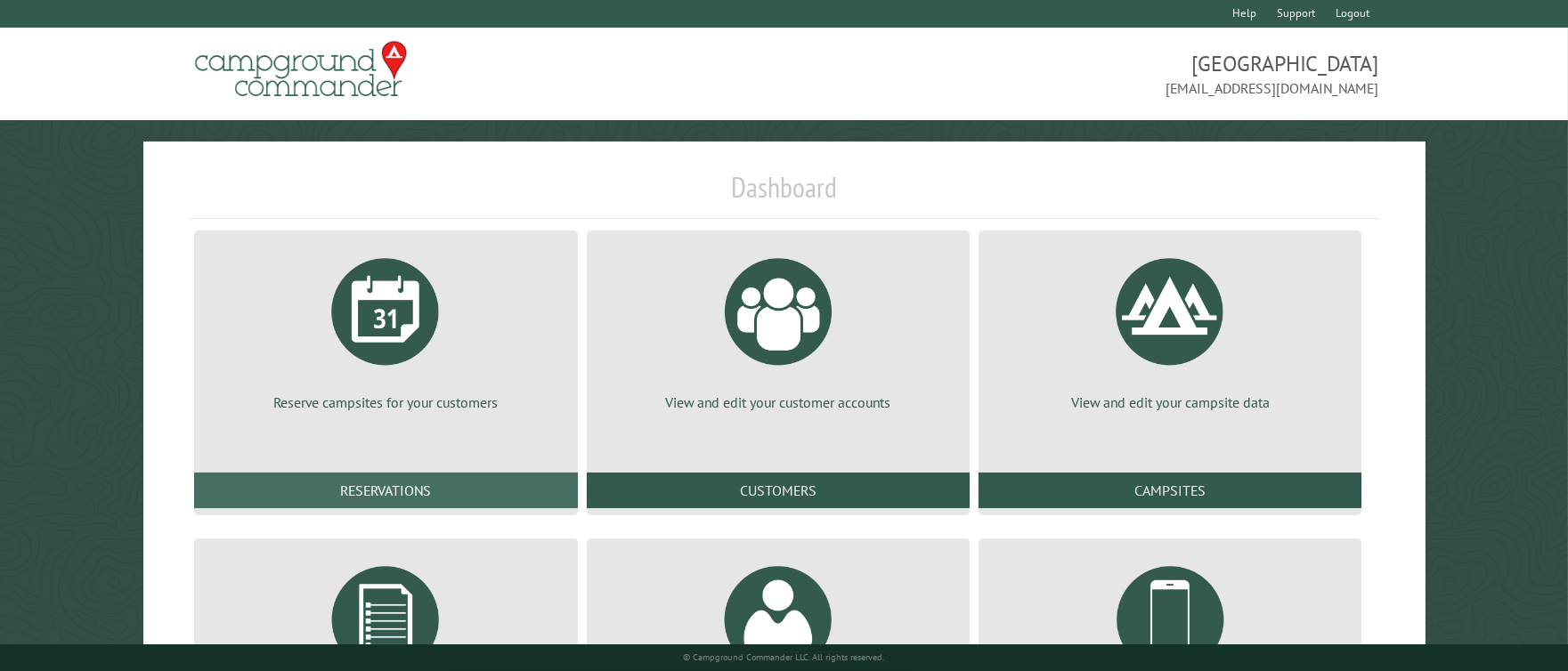 click on "Reservations" at bounding box center (386, 490) 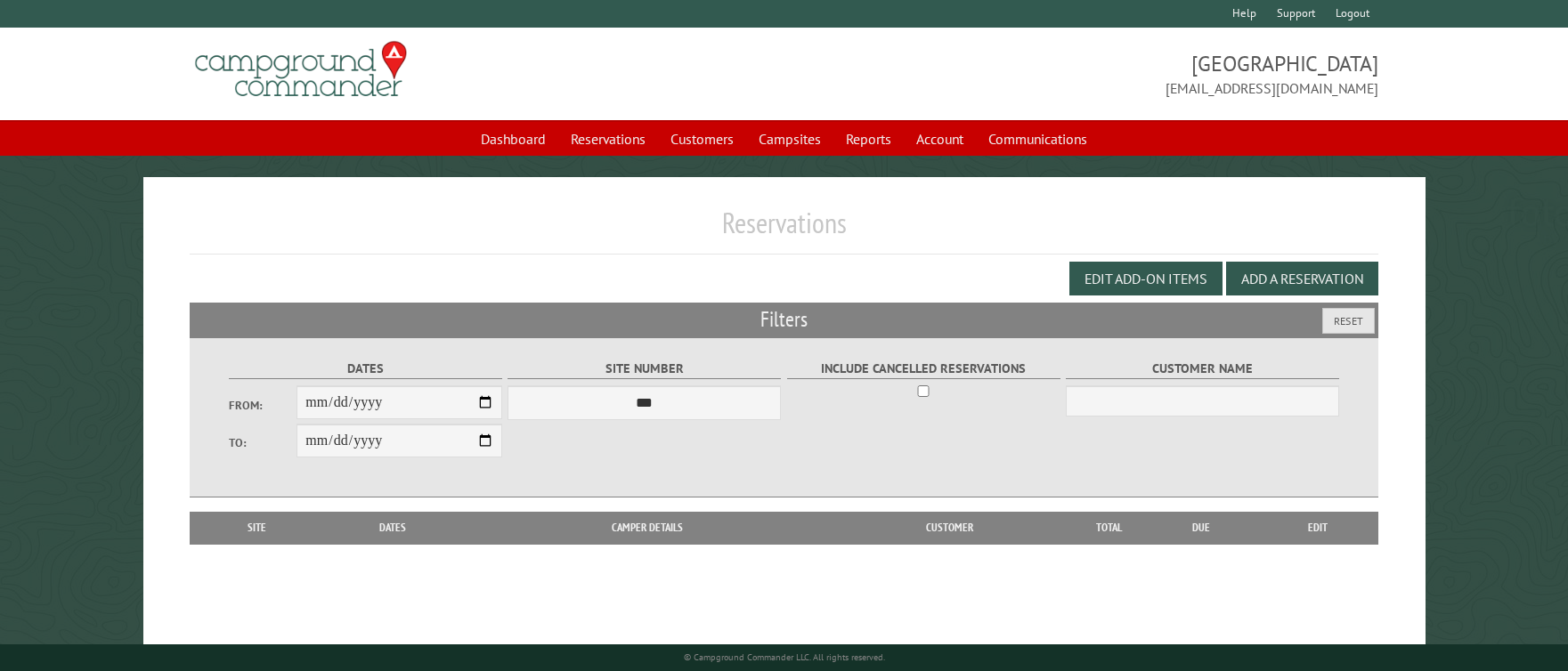 scroll, scrollTop: 0, scrollLeft: 0, axis: both 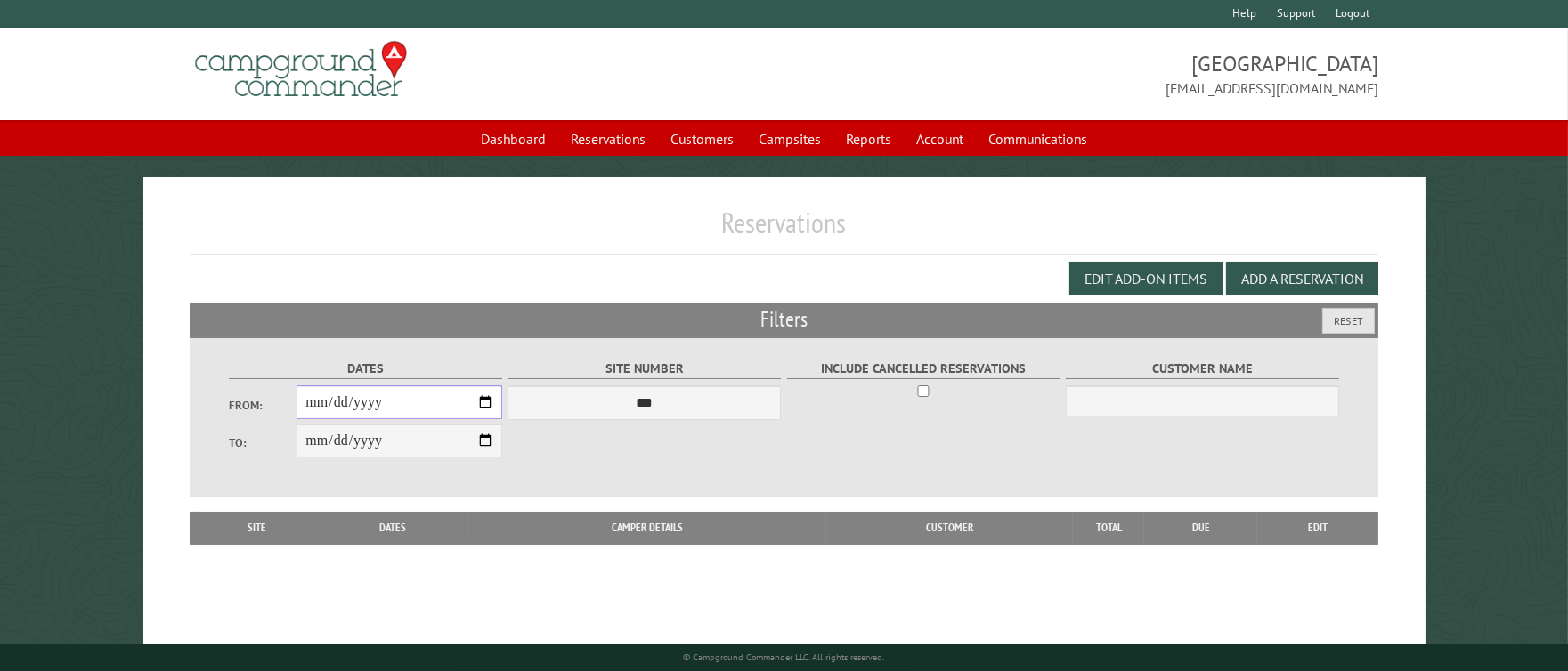 click on "From:" at bounding box center (399, 402) 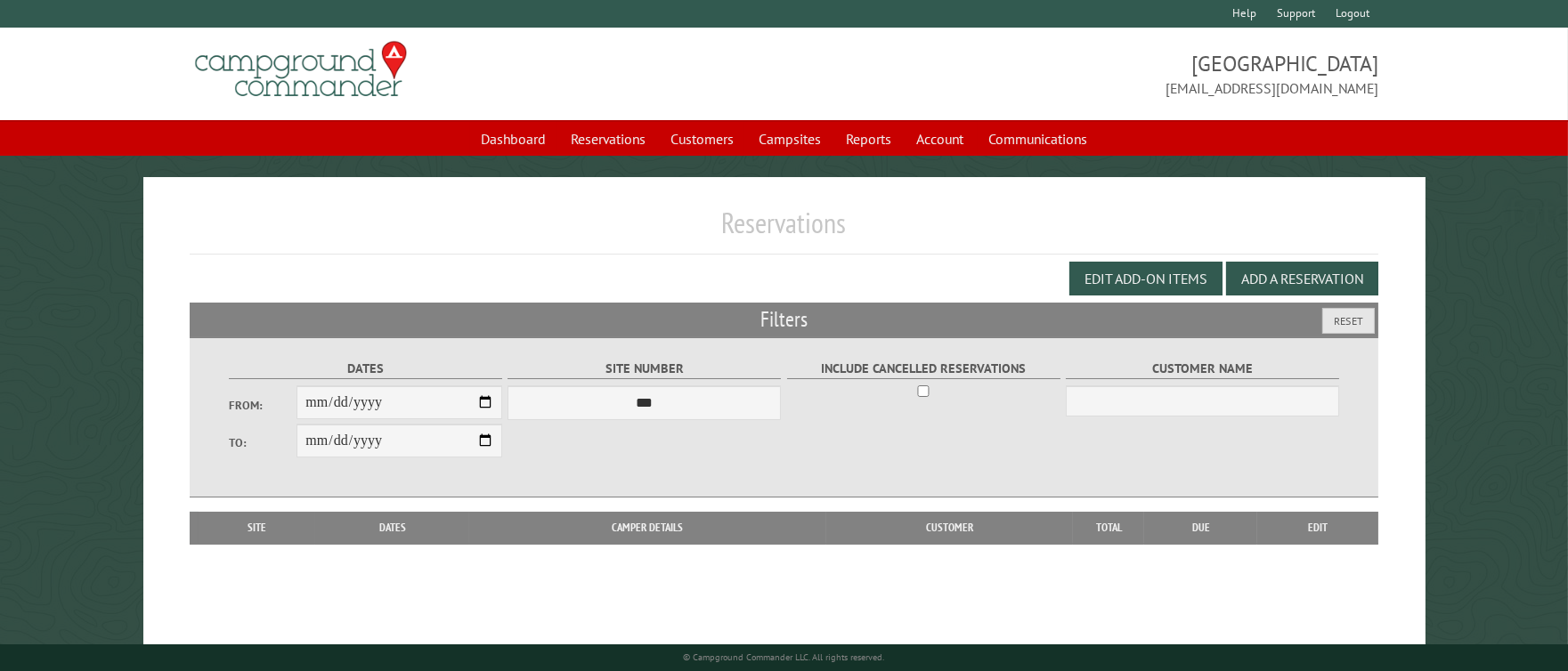 click on "**********" at bounding box center (784, 417) 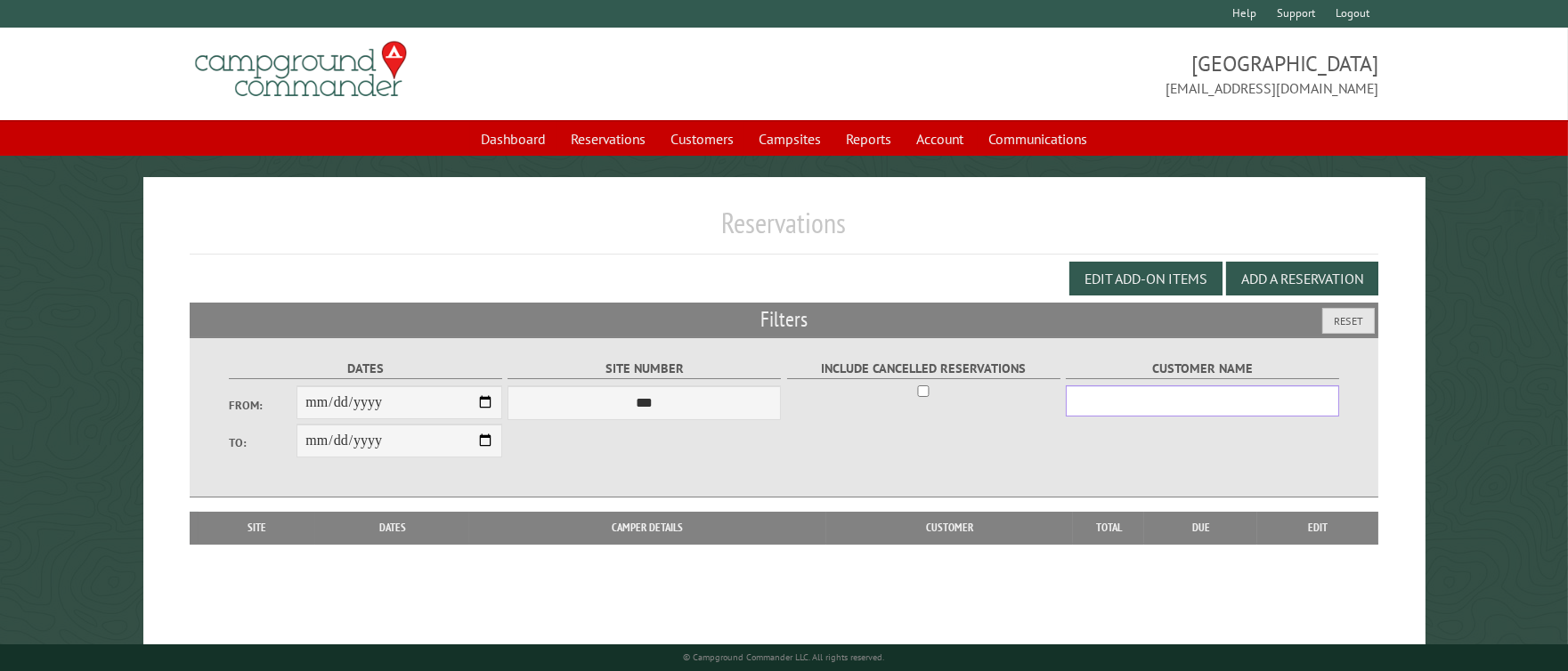 click on "Customer Name" at bounding box center [1202, 400] 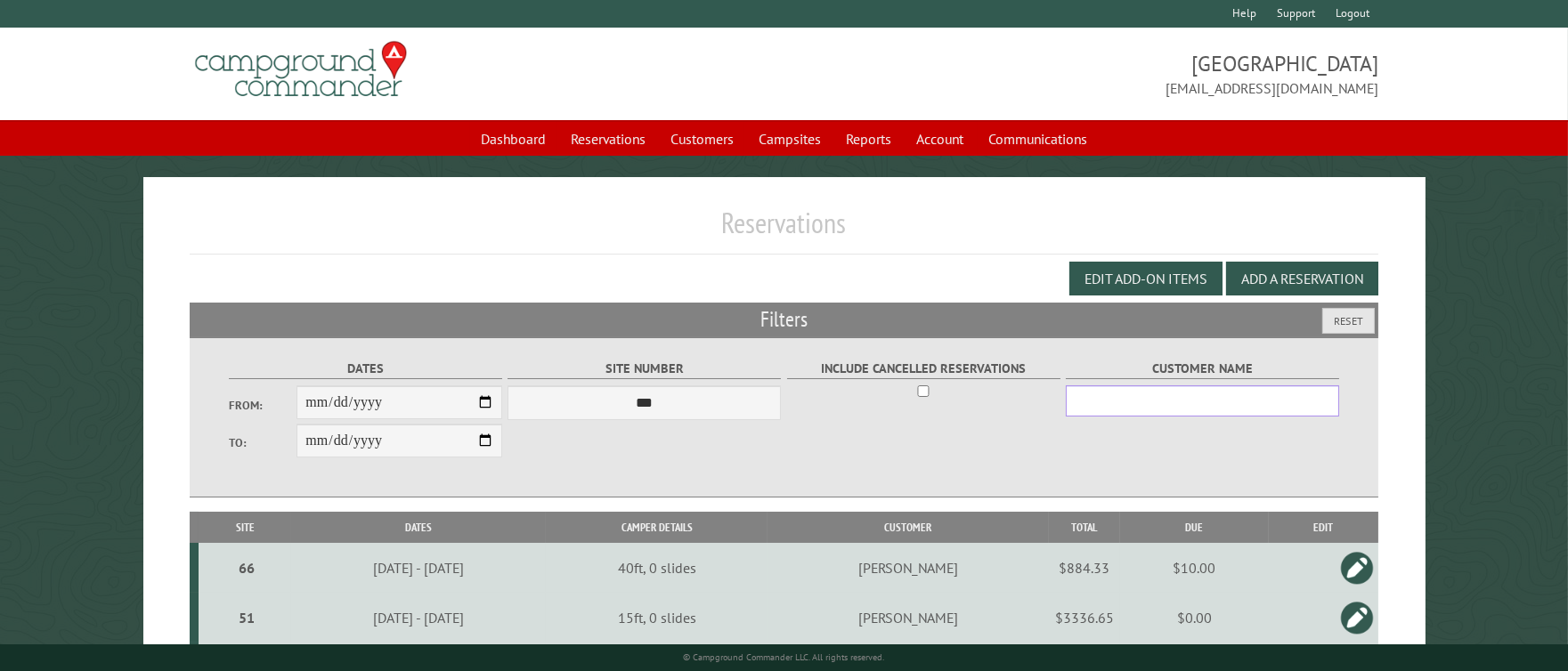 click on "Customer Name" at bounding box center (1202, 400) 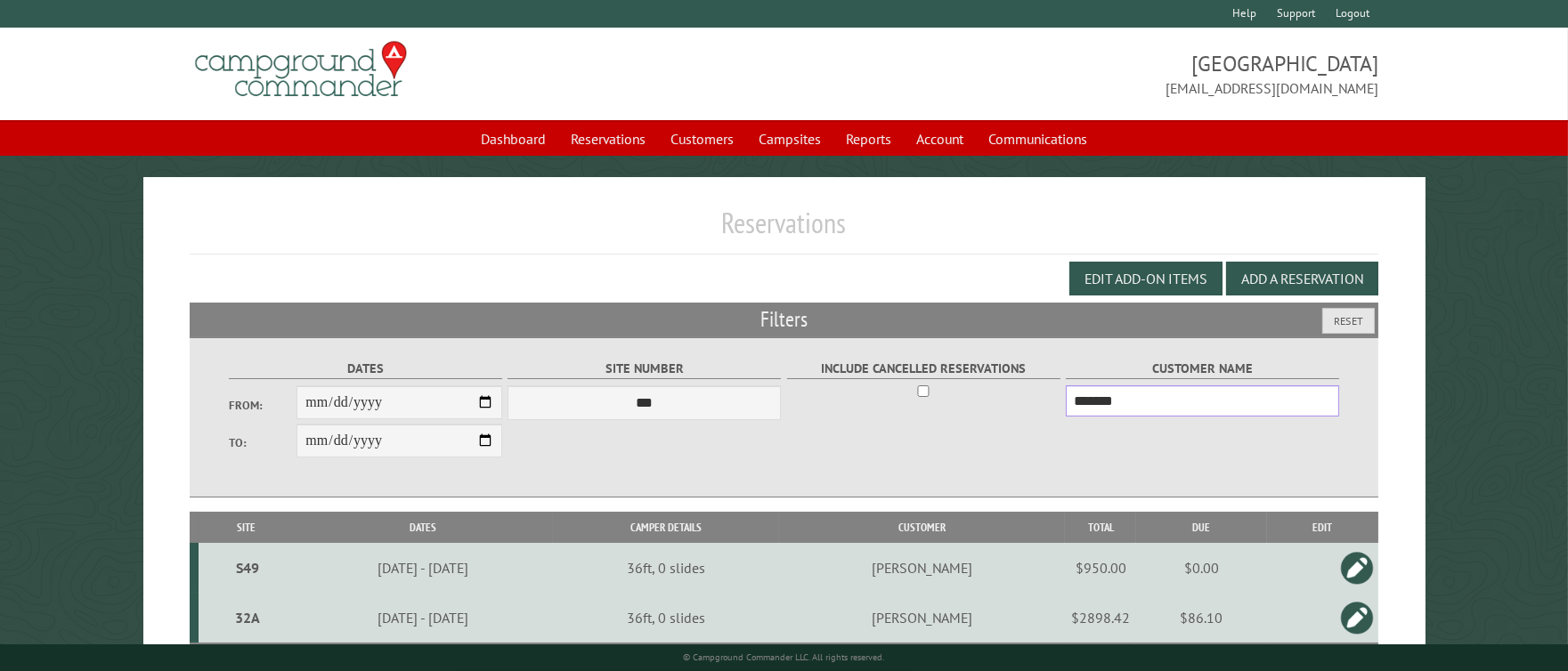 type on "*******" 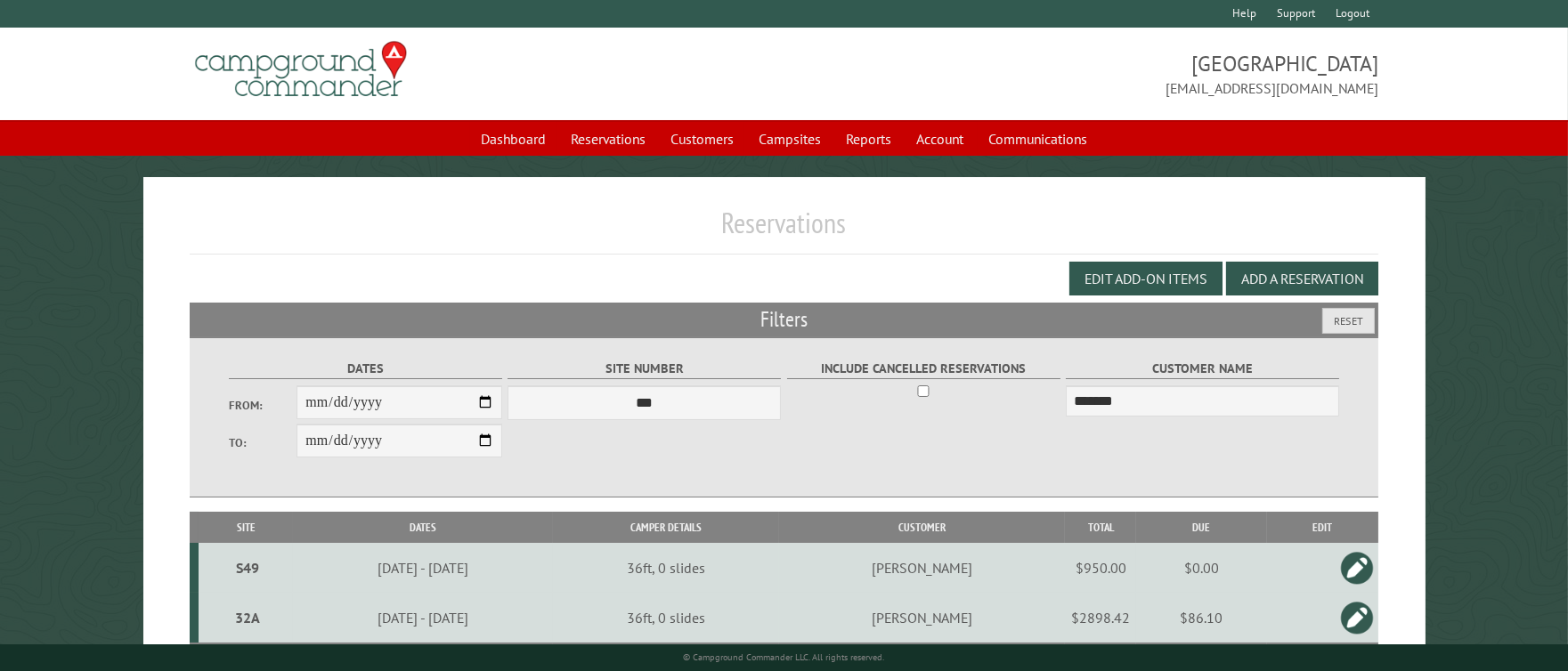 click on "**********" at bounding box center [784, 417] 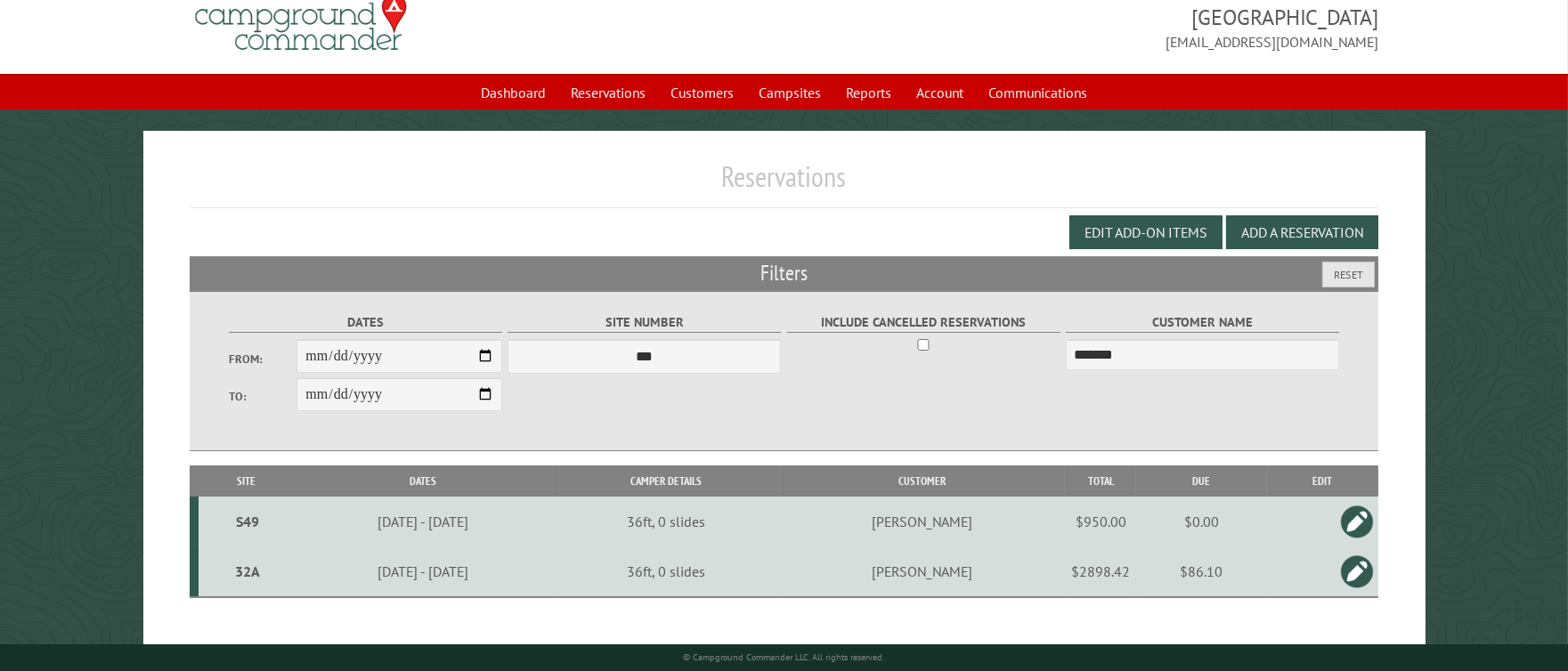 scroll, scrollTop: 85, scrollLeft: 0, axis: vertical 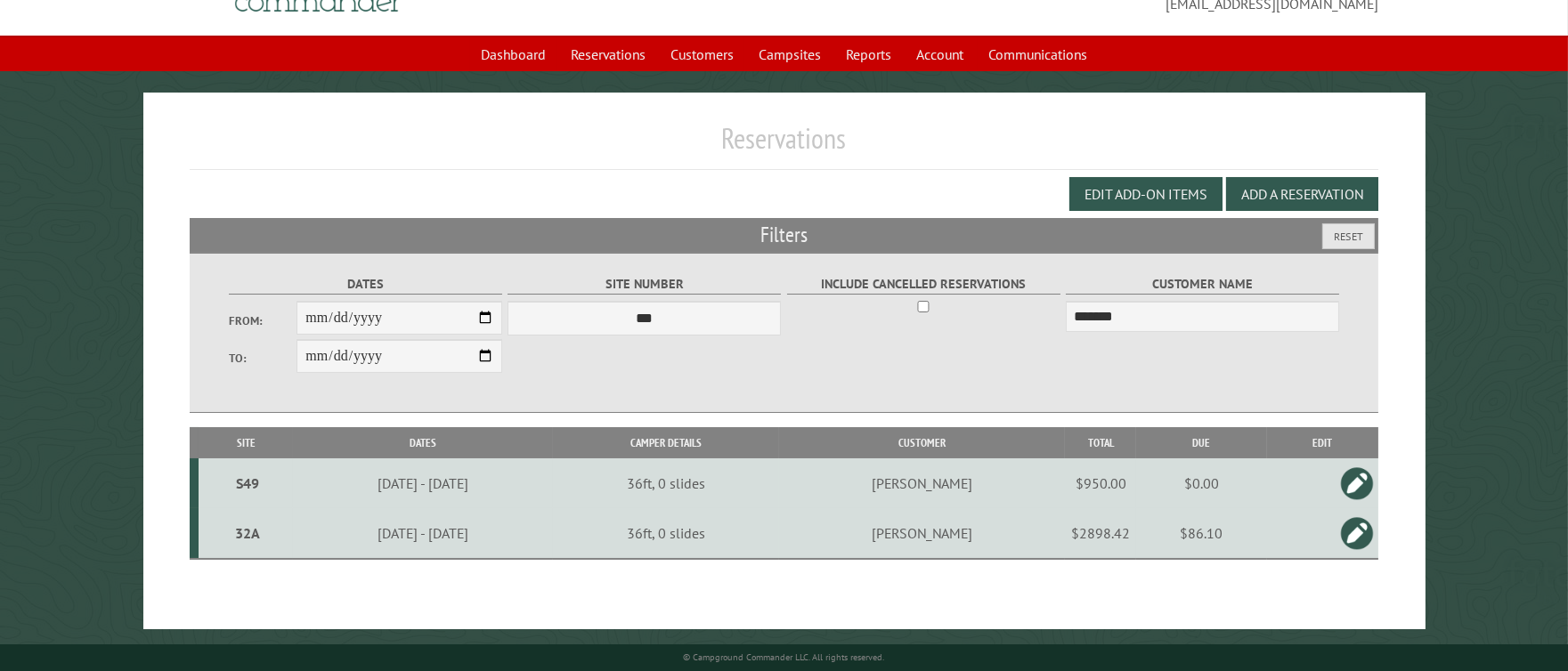 click on "32A" at bounding box center [248, 533] 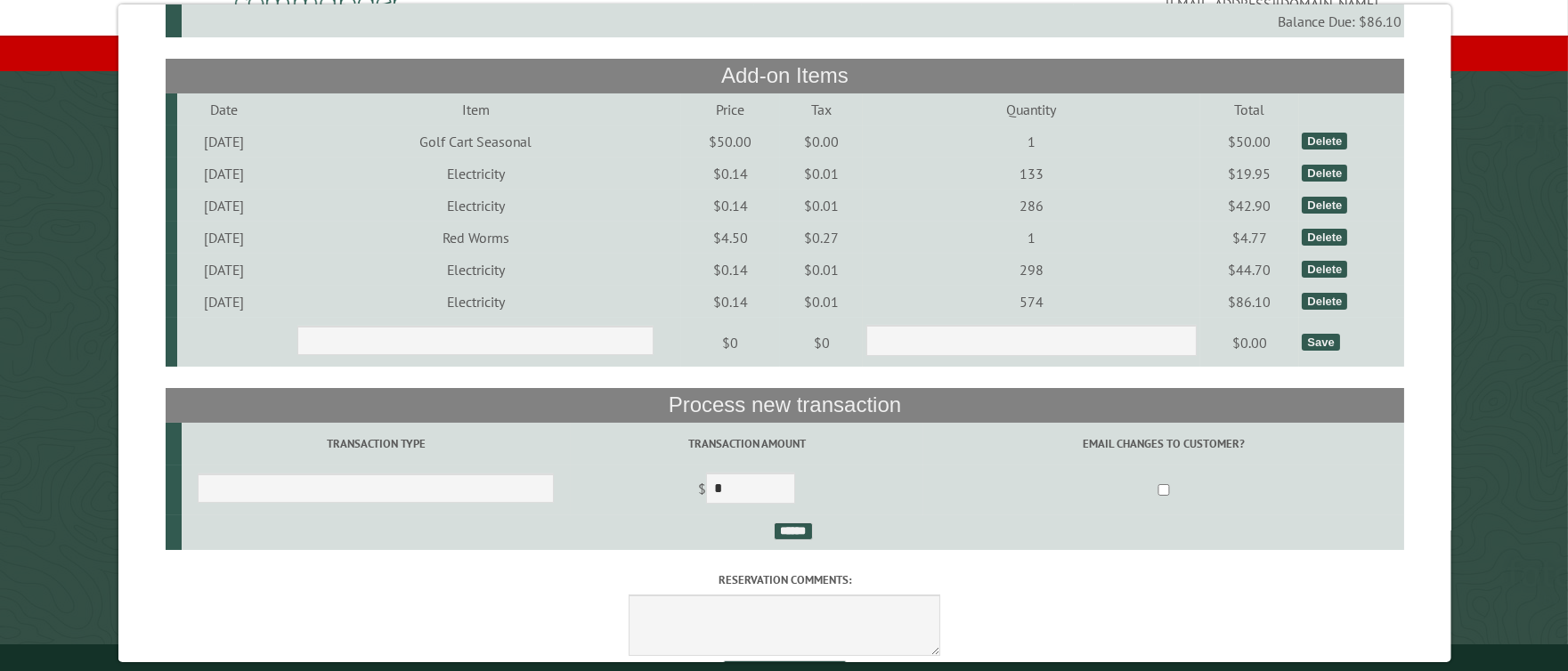 scroll, scrollTop: 395, scrollLeft: 0, axis: vertical 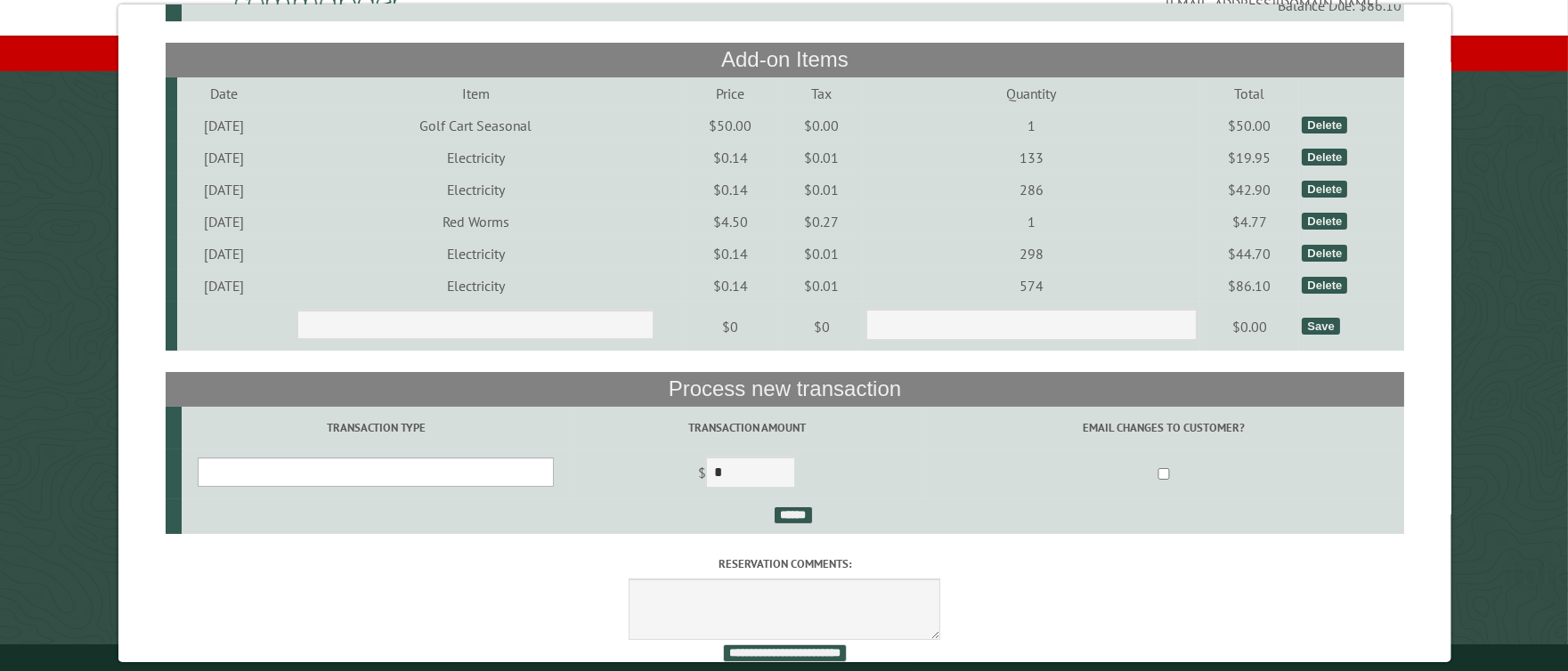 click on "**********" at bounding box center (375, 472) 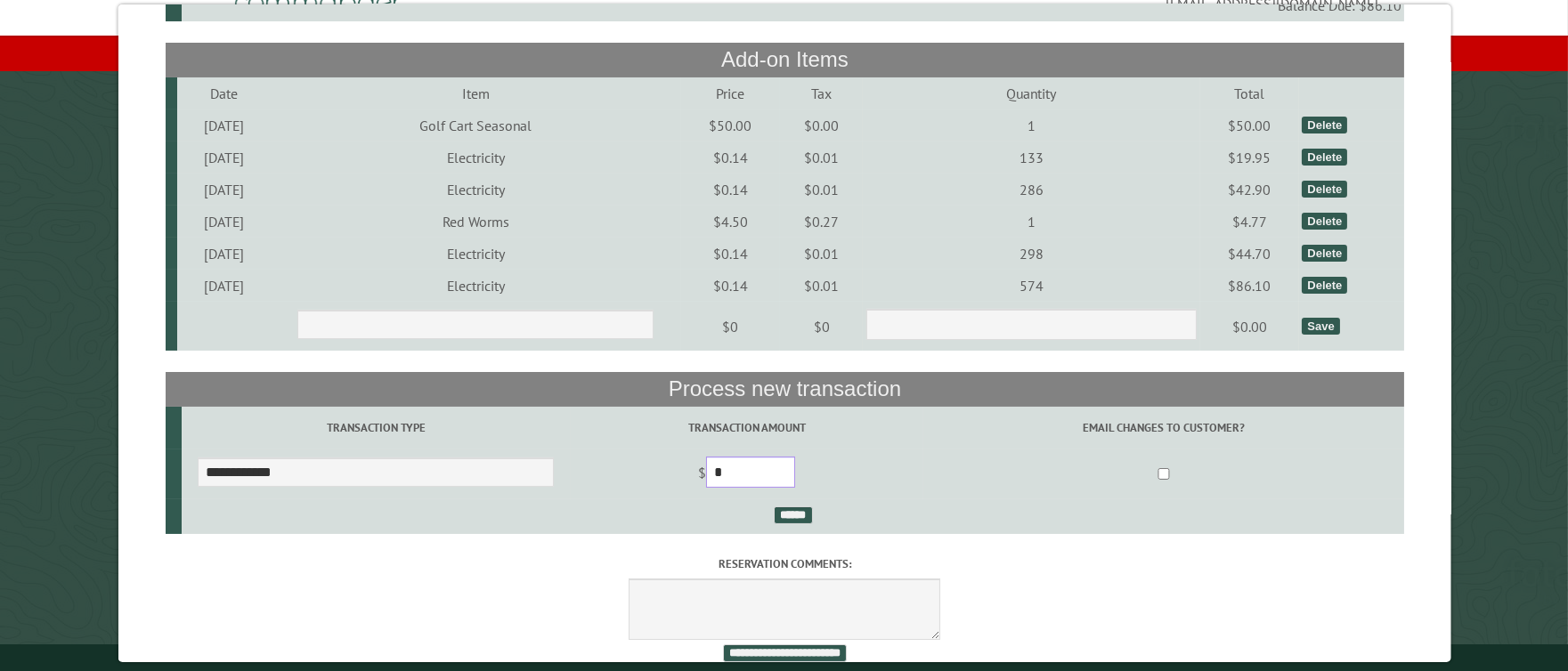 click on "*" at bounding box center (751, 472) 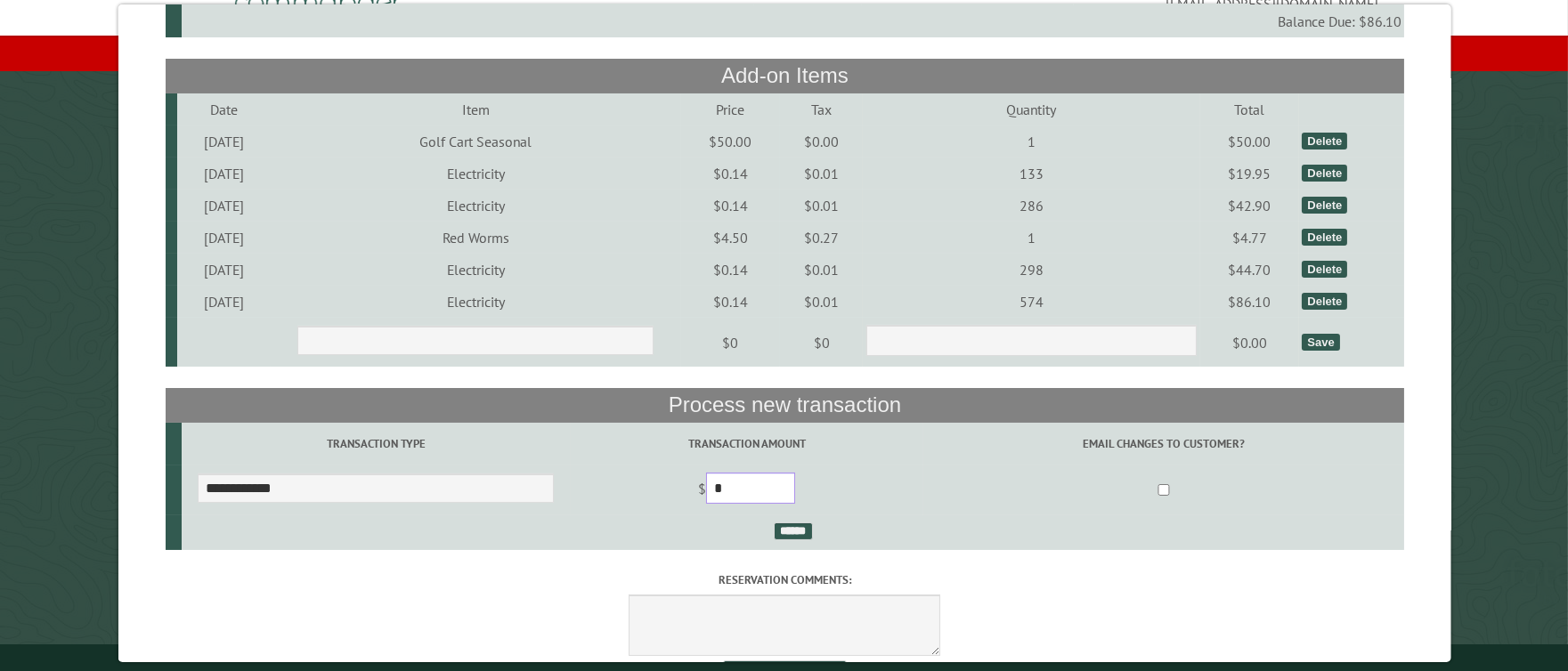 scroll, scrollTop: 395, scrollLeft: 0, axis: vertical 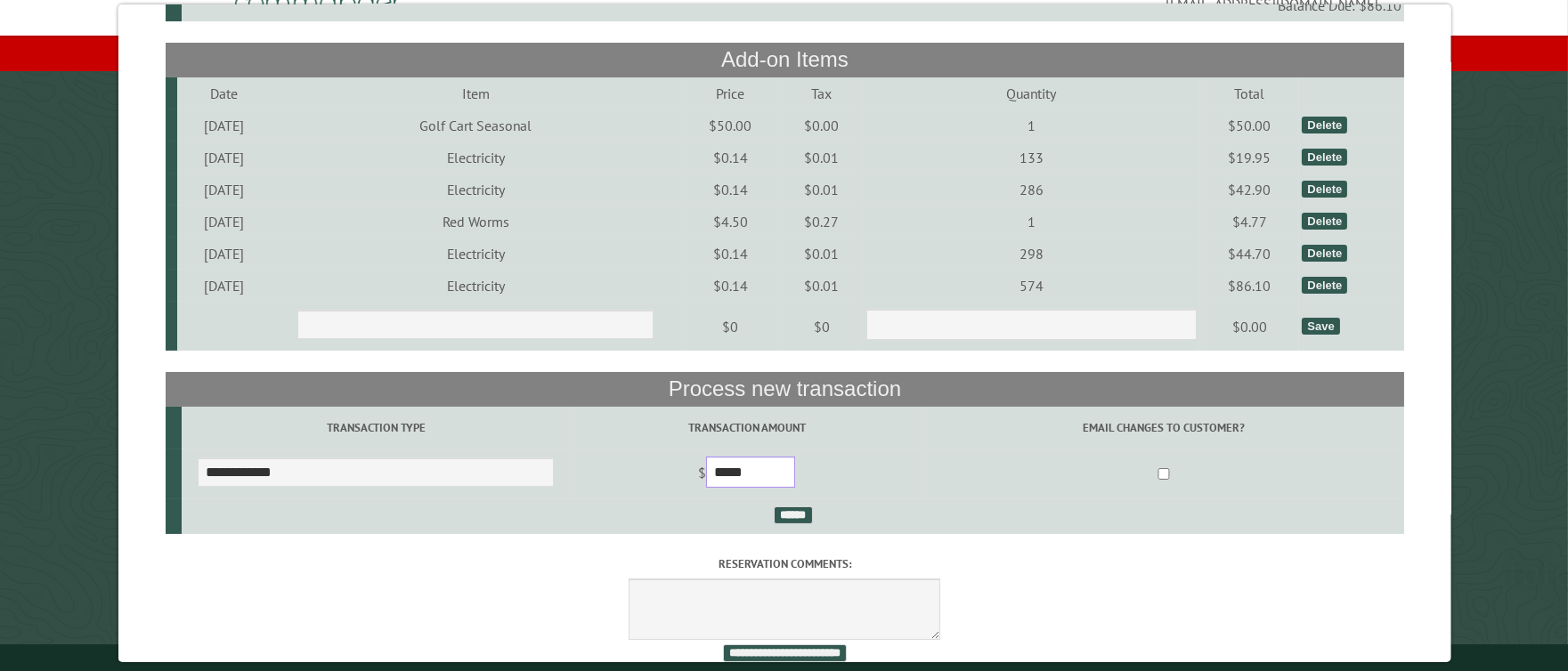 type on "*****" 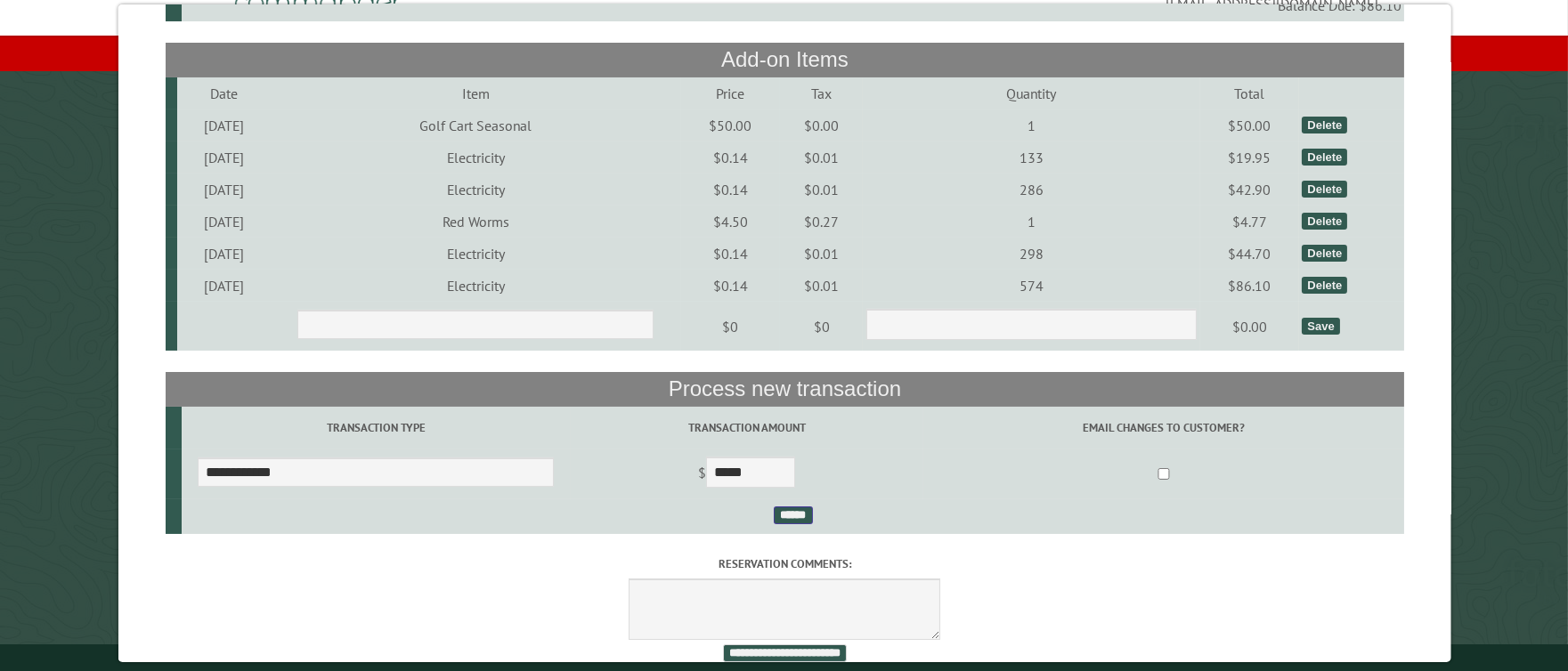 click on "******" at bounding box center (792, 515) 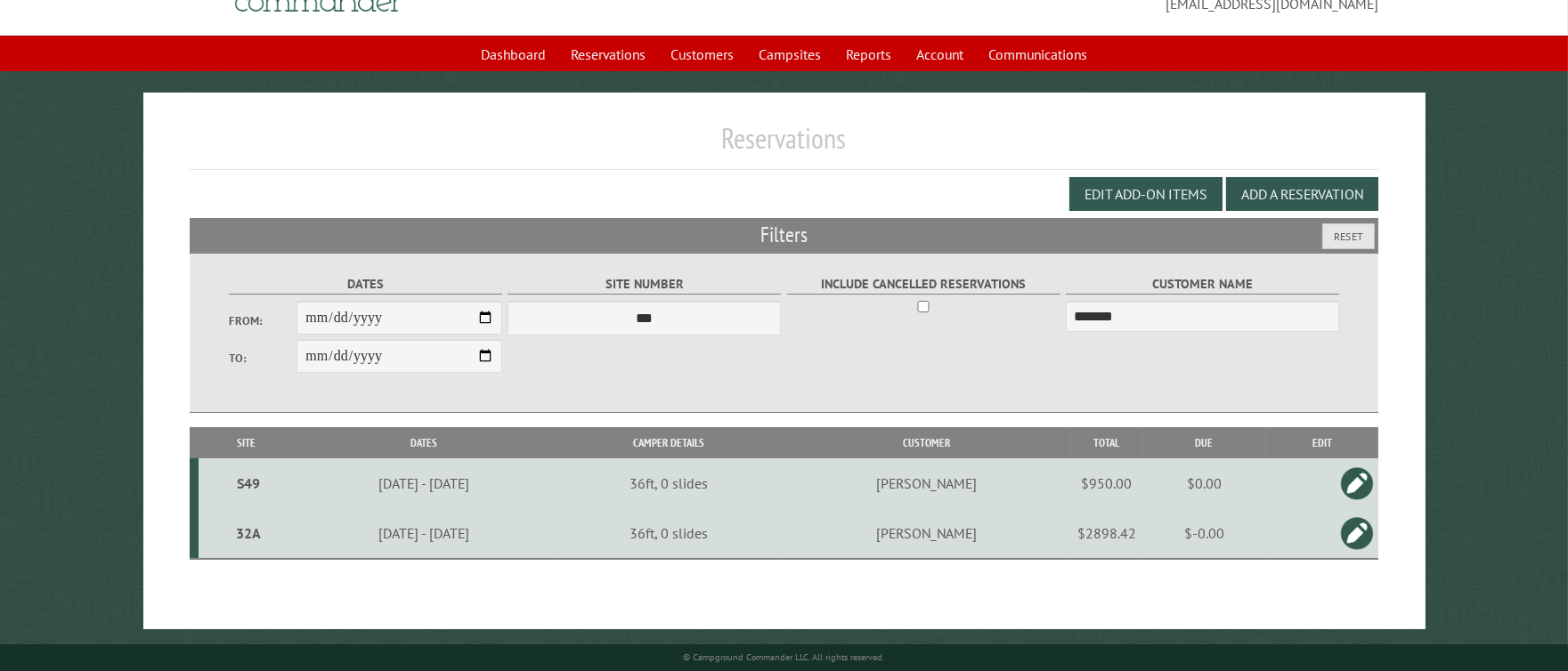 drag, startPoint x: 251, startPoint y: 532, endPoint x: 500, endPoint y: 538, distance: 249.0723 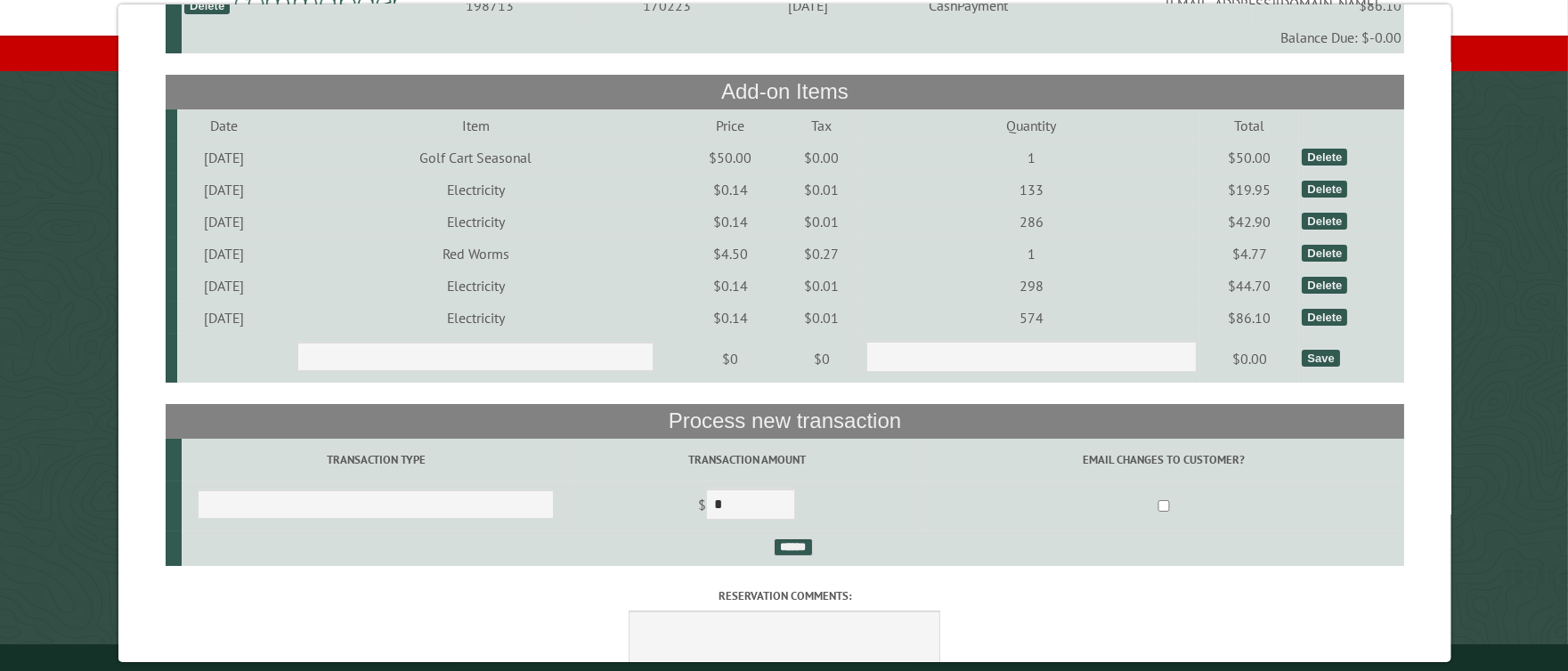 click on "$0.14" at bounding box center [730, 222] 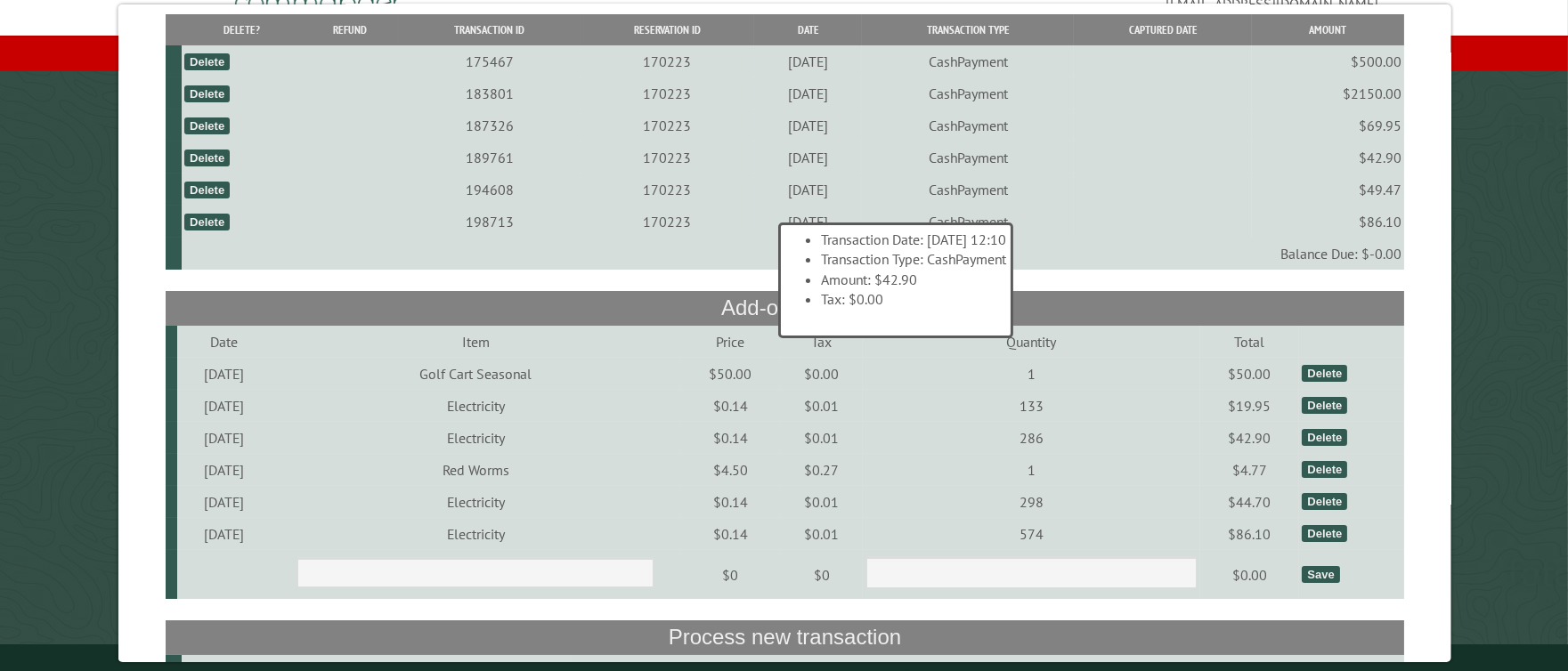scroll, scrollTop: 0, scrollLeft: 0, axis: both 